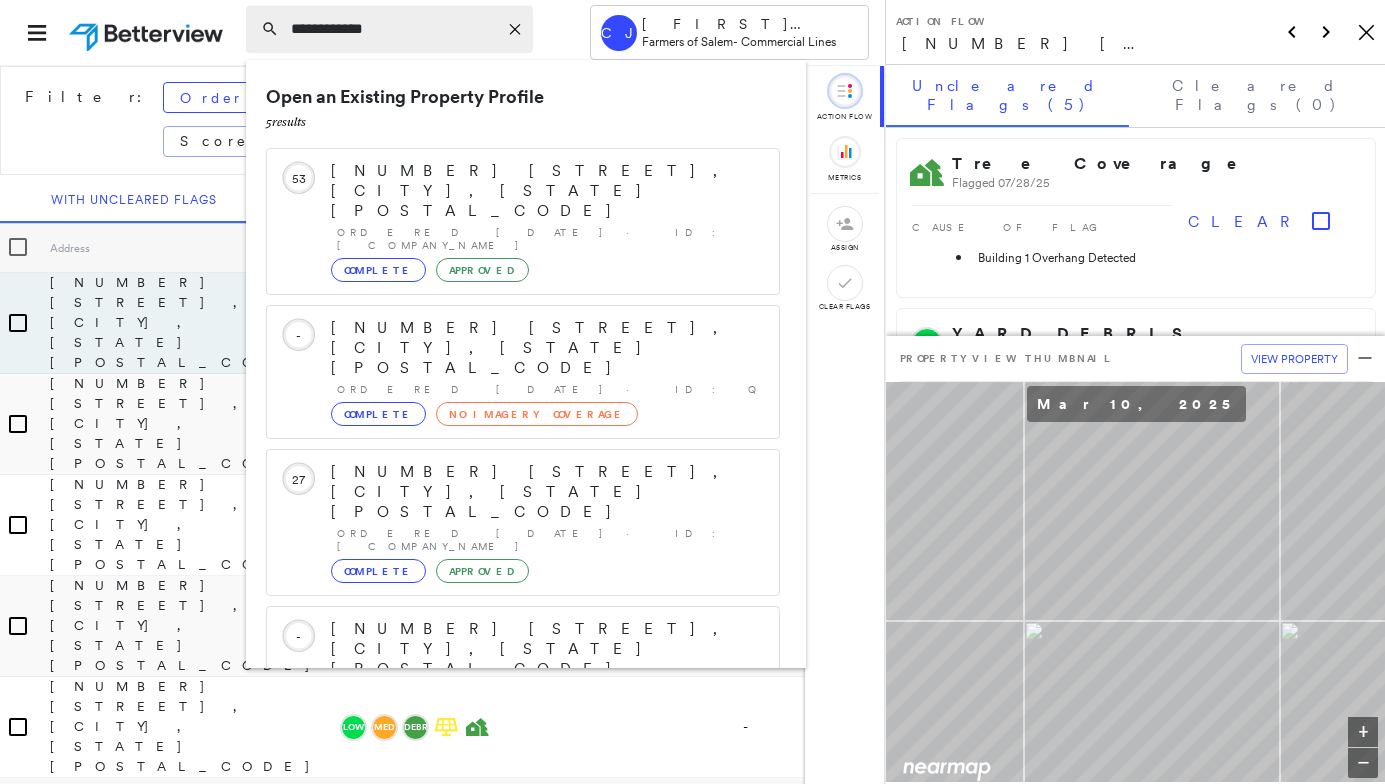 scroll, scrollTop: 0, scrollLeft: 0, axis: both 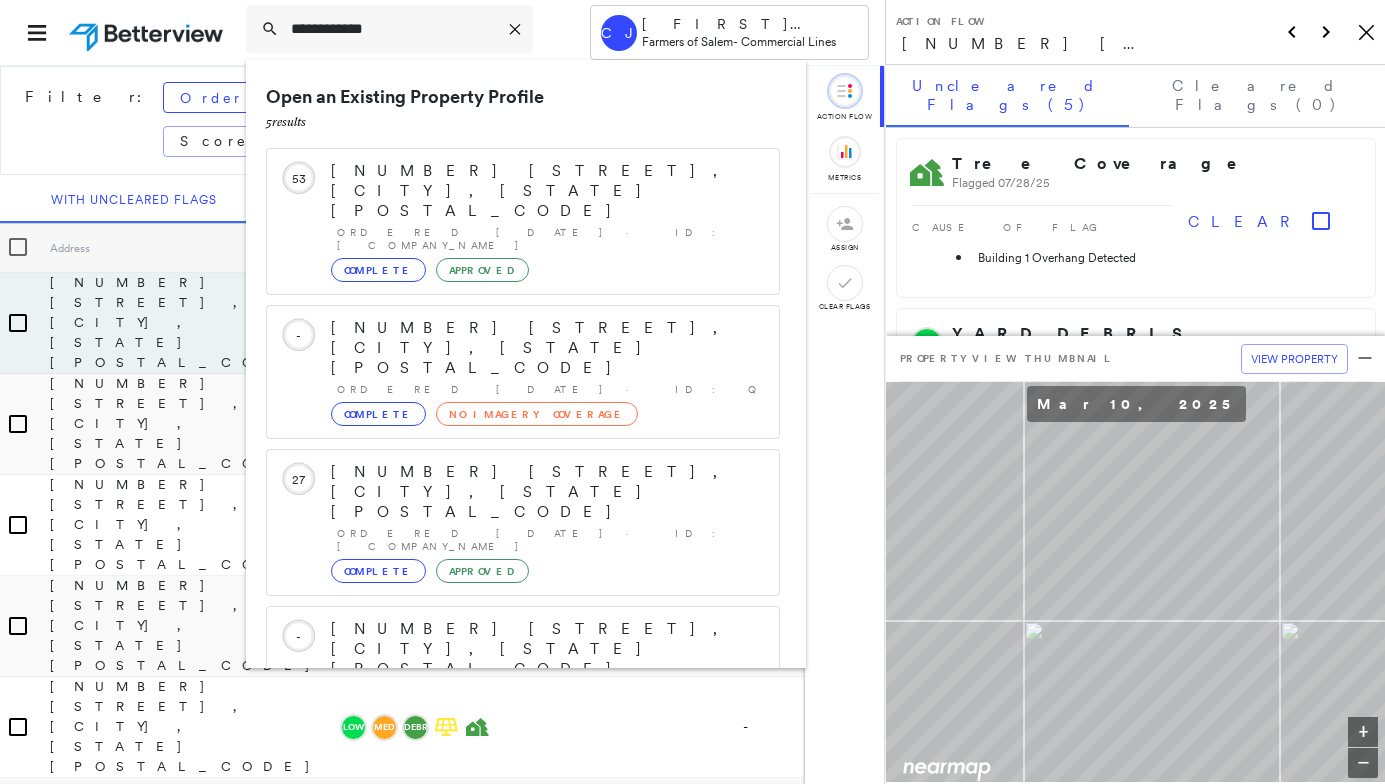 drag, startPoint x: 380, startPoint y: 34, endPoint x: 227, endPoint y: 29, distance: 153.08168 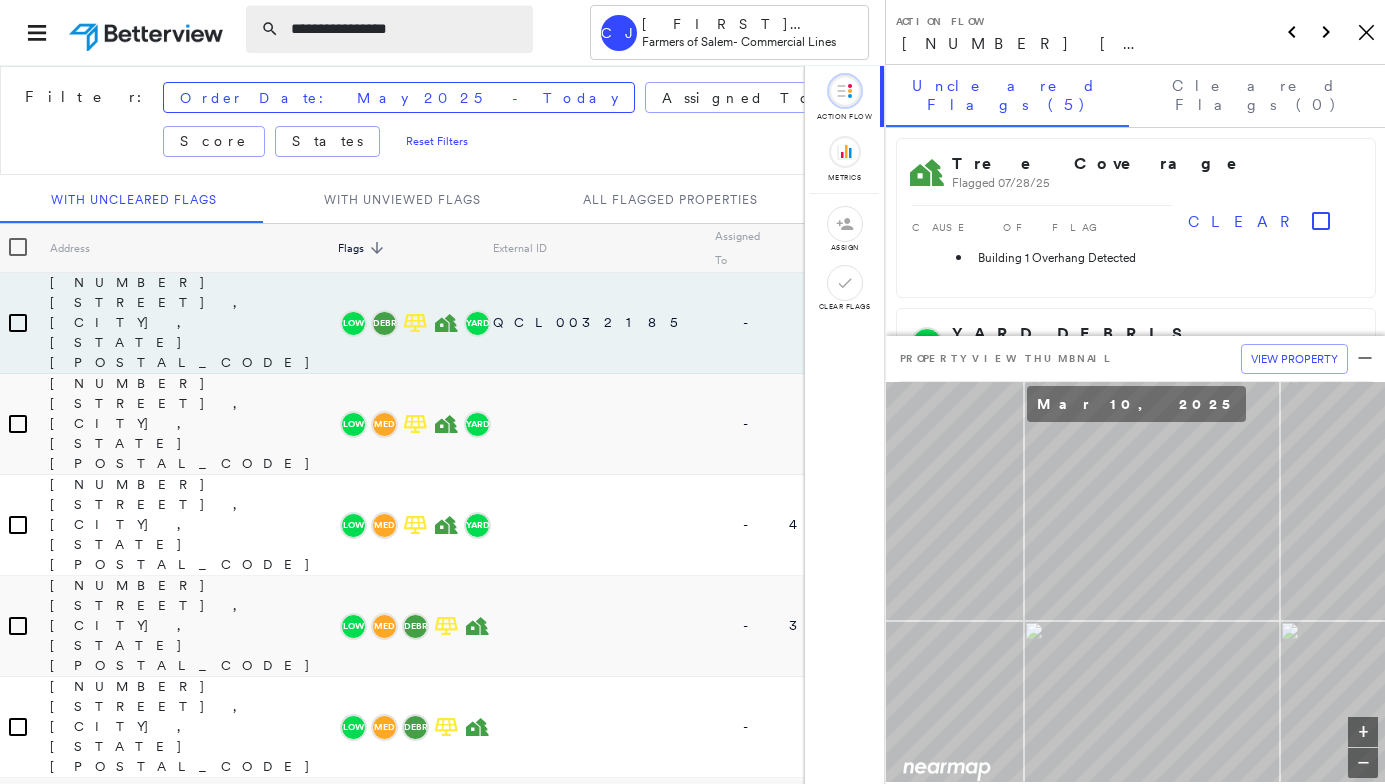 click on "**********" at bounding box center (406, 29) 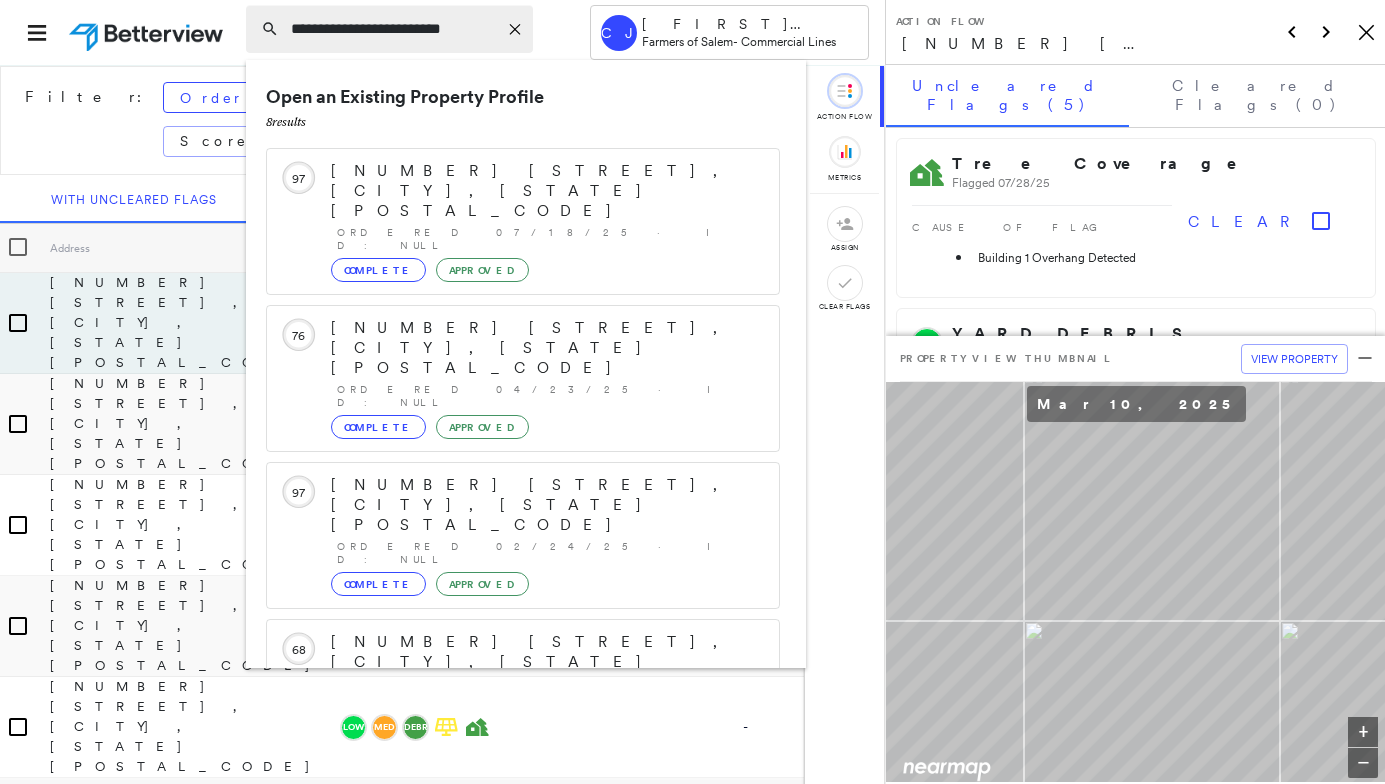 type on "**********" 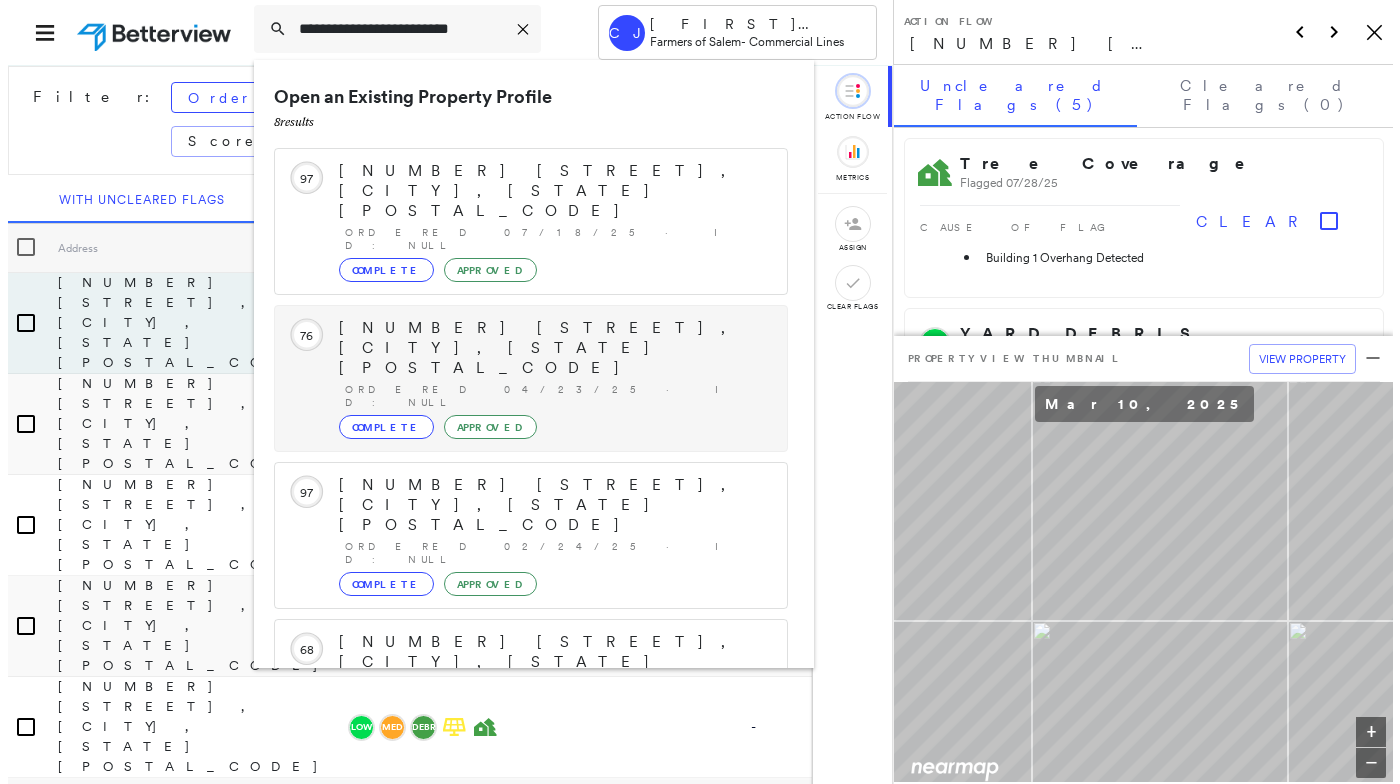 scroll, scrollTop: 348, scrollLeft: 0, axis: vertical 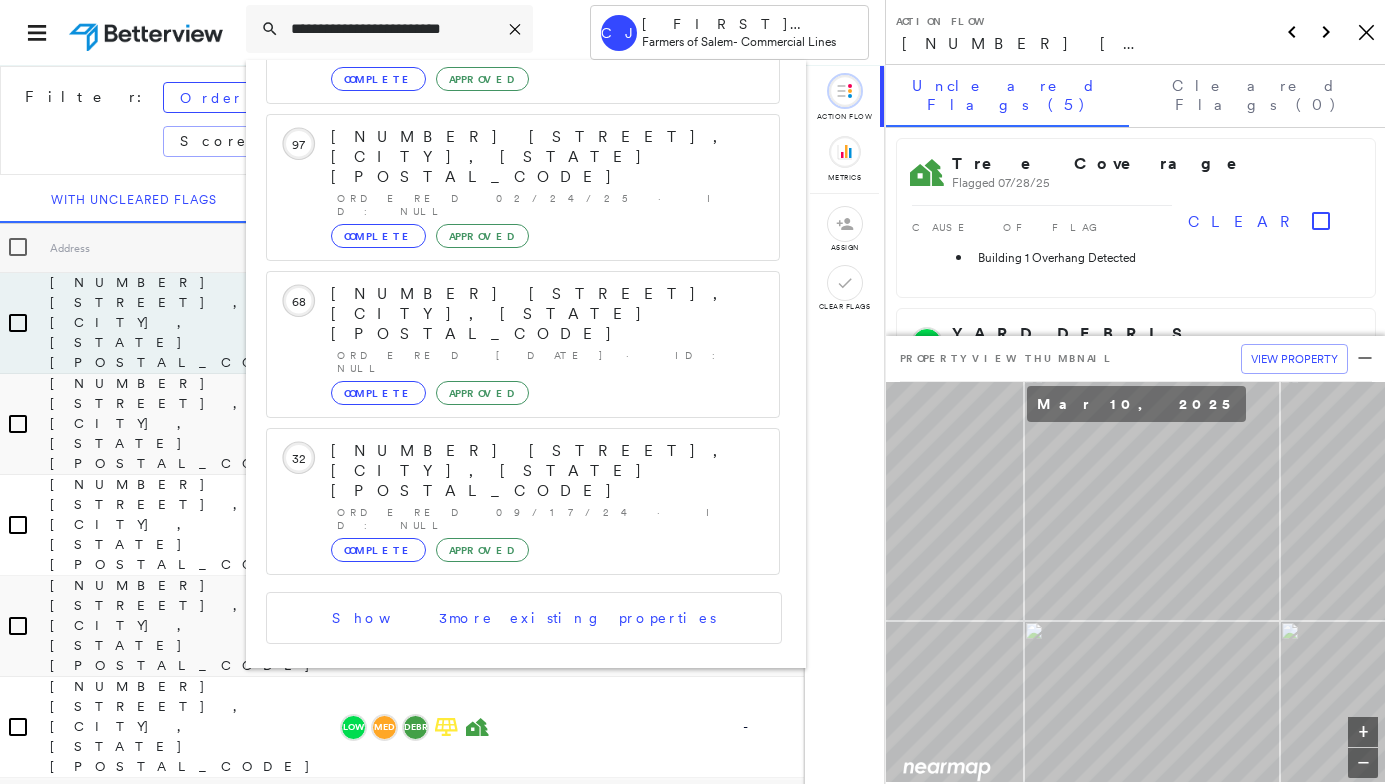 click on "349 S Center St, Orange, NJ, USA Group Created with Sketch." at bounding box center [523, 763] 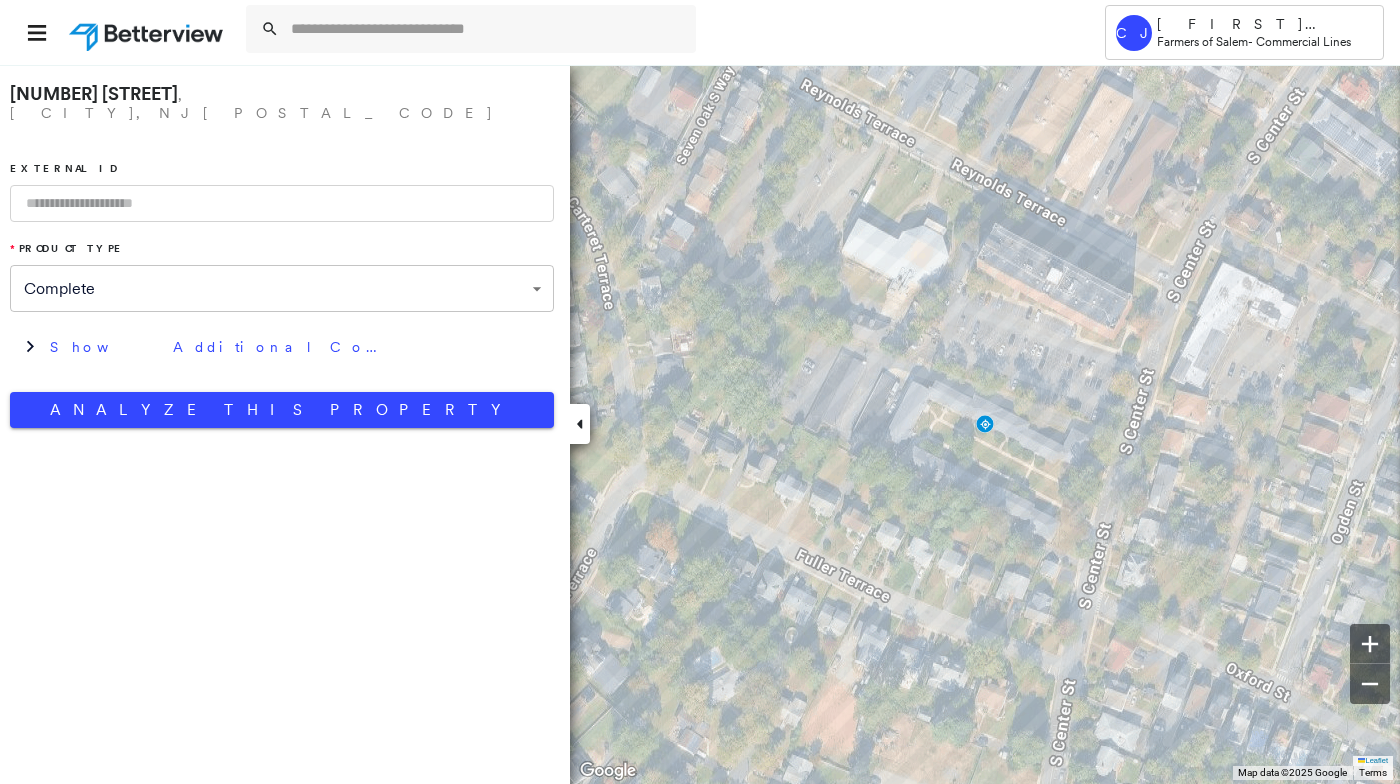 click at bounding box center (282, 203) 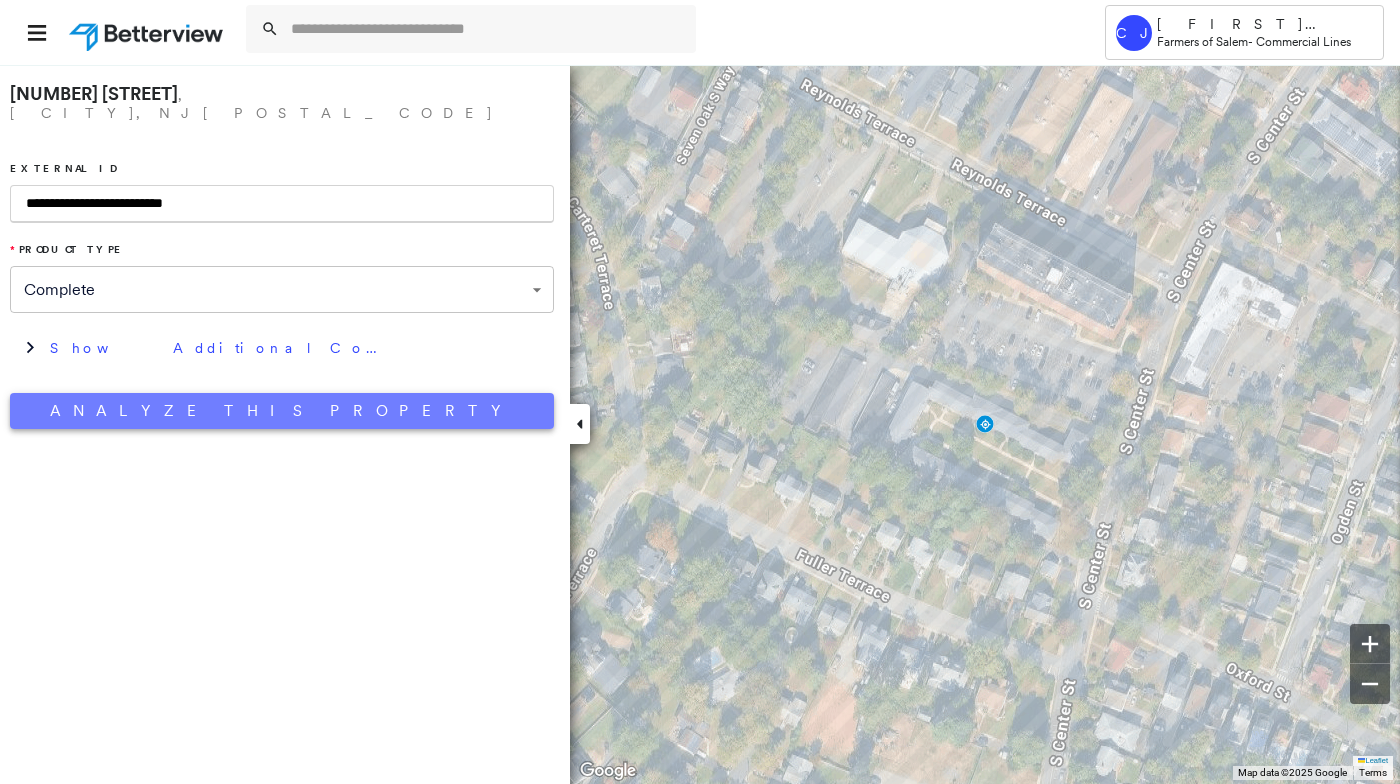 type on "**********" 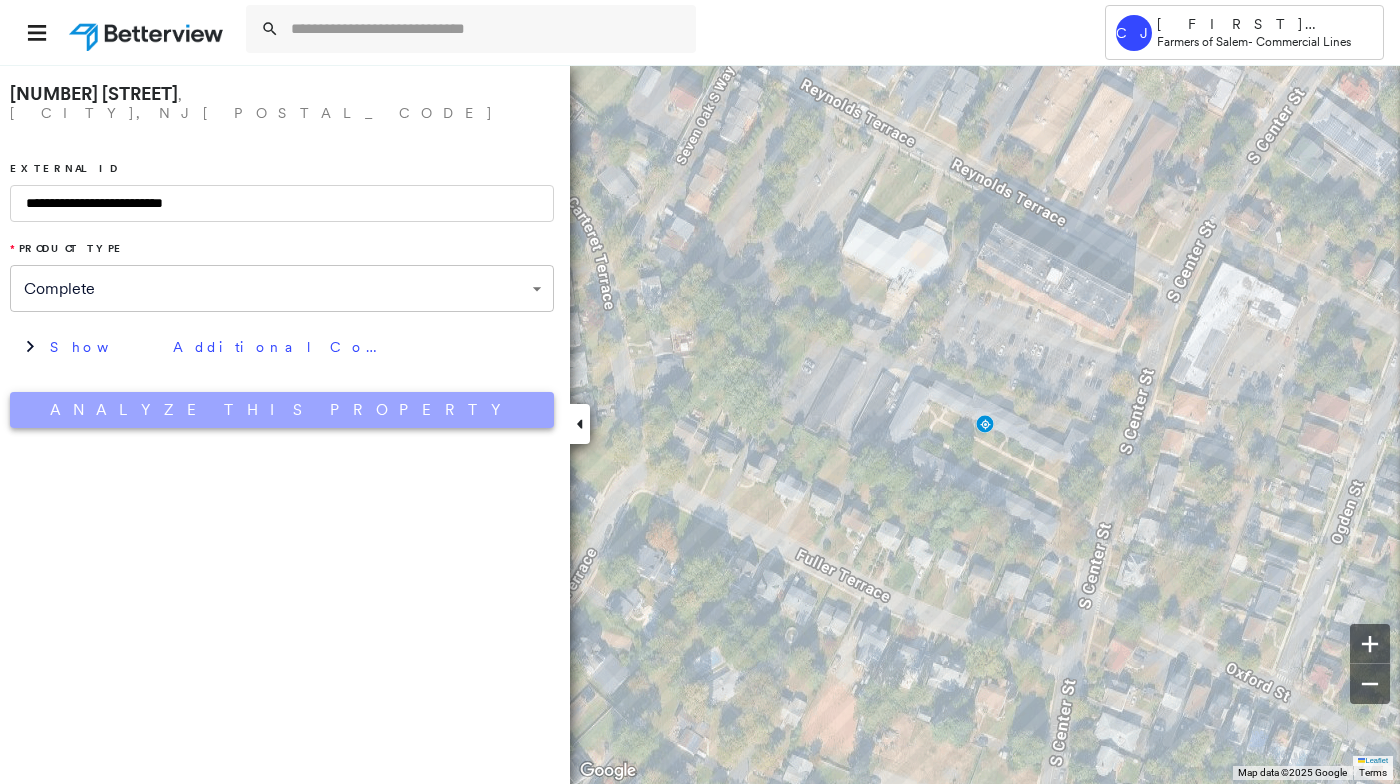 click on "Analyze This Property" at bounding box center (282, 410) 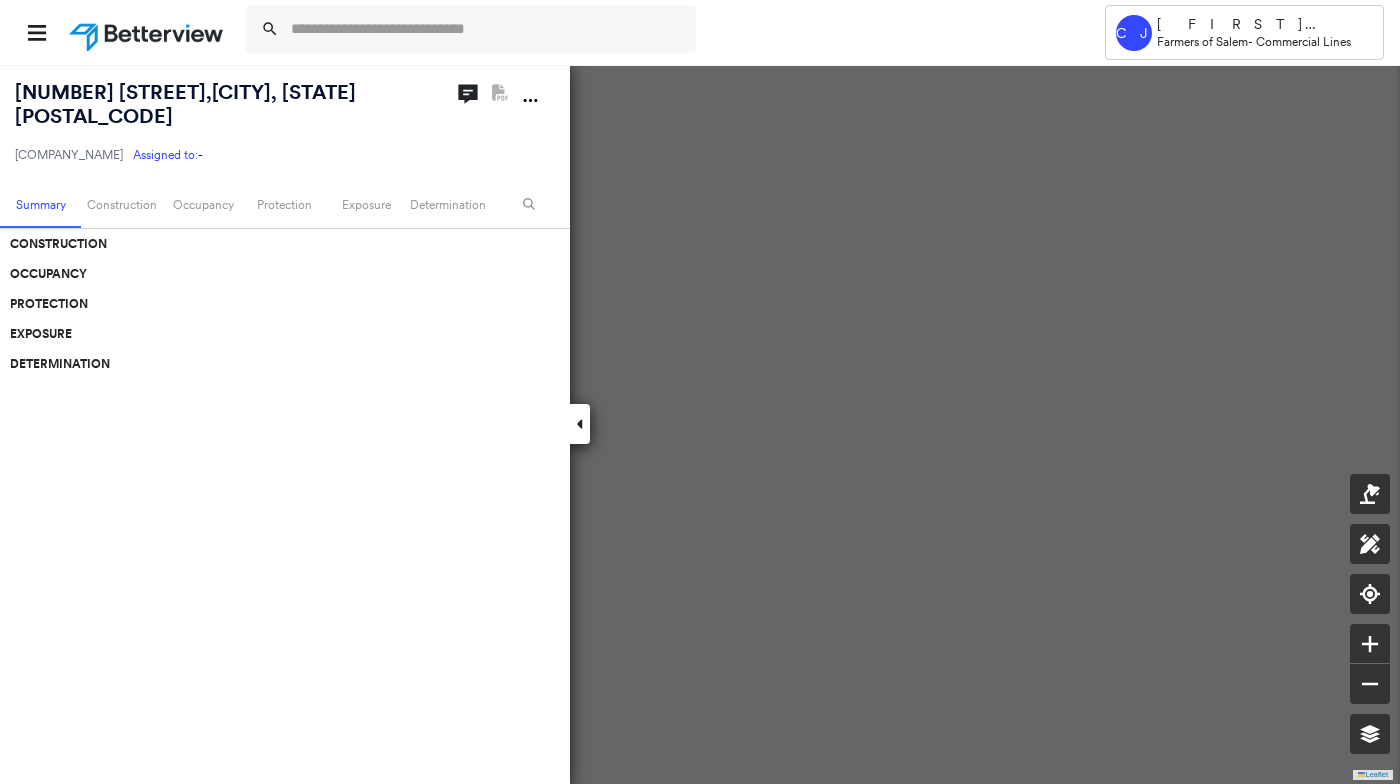 scroll, scrollTop: 0, scrollLeft: 0, axis: both 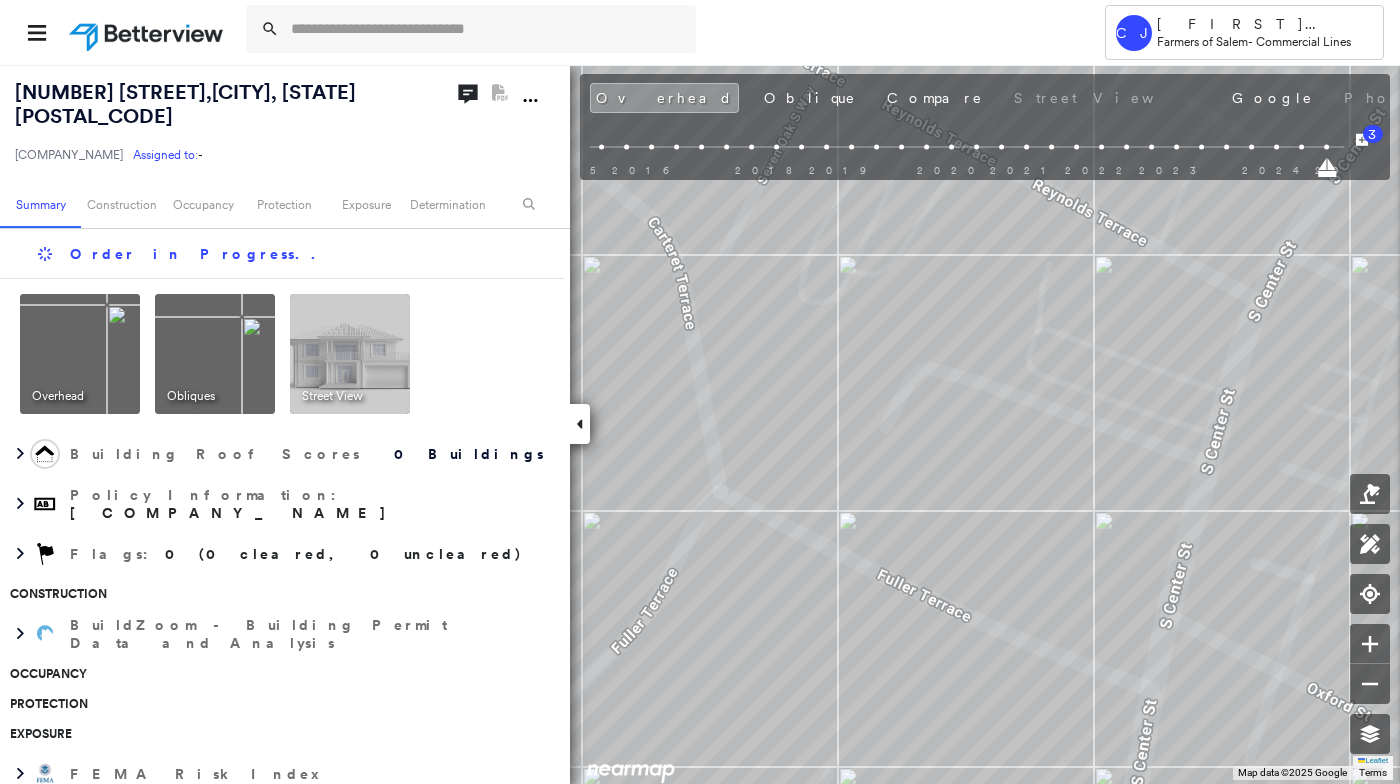 click on "Open Comments PDF Report Not Available" at bounding box center [509, 122] 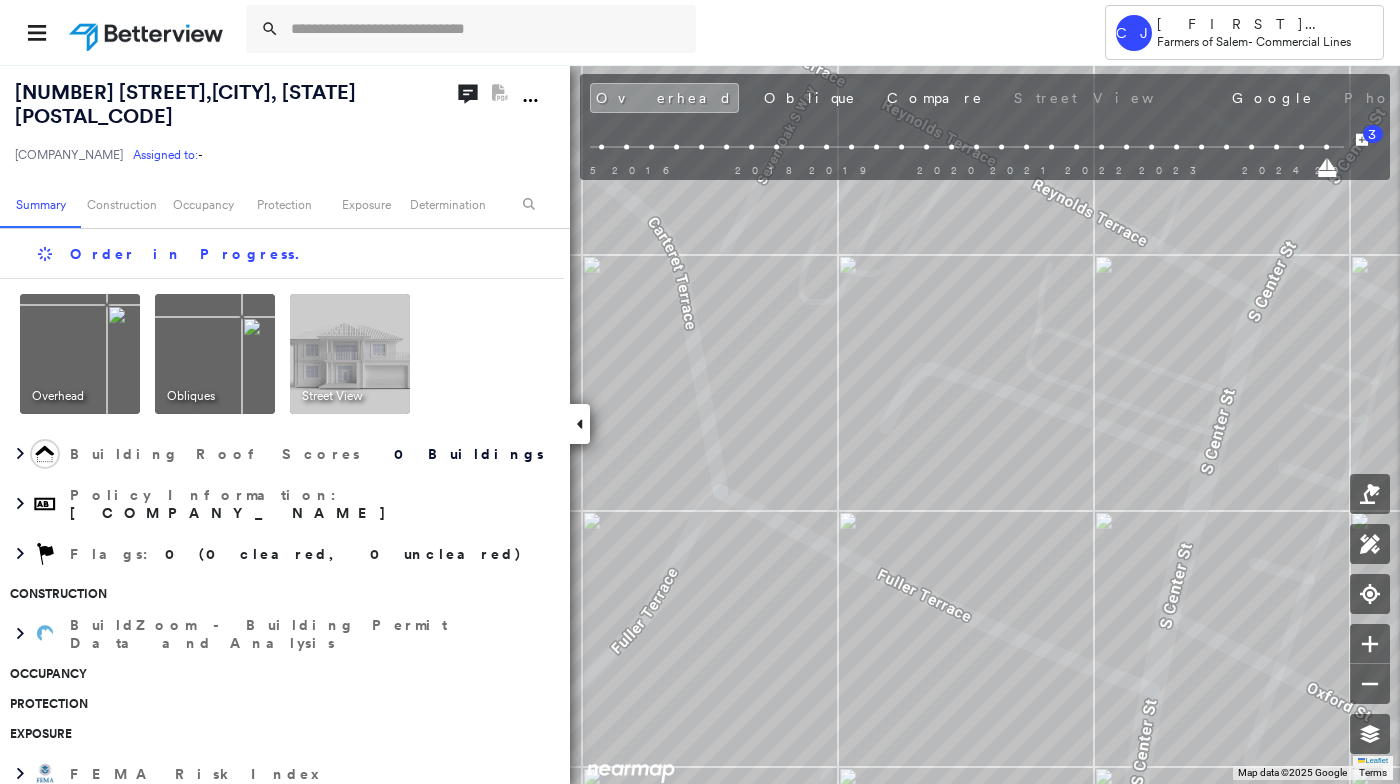 click 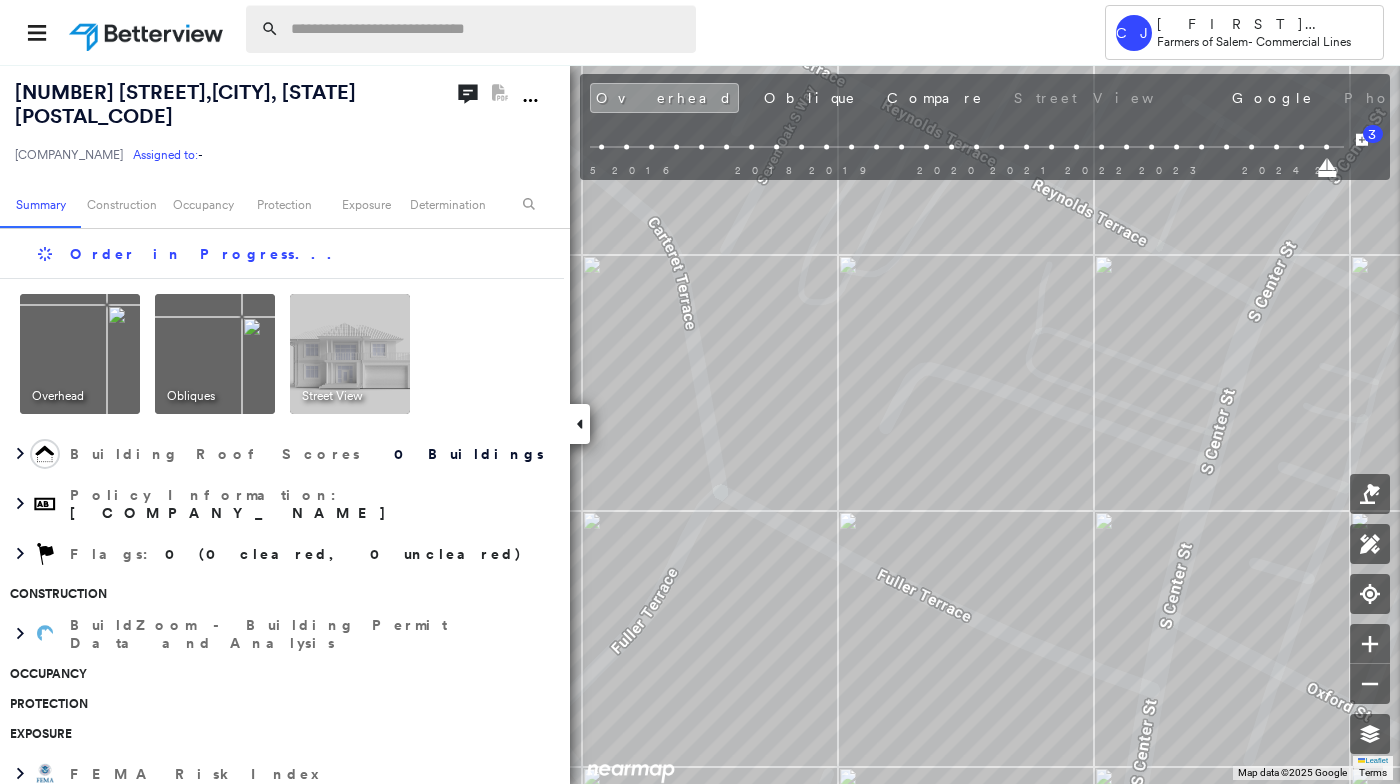 click at bounding box center (487, 29) 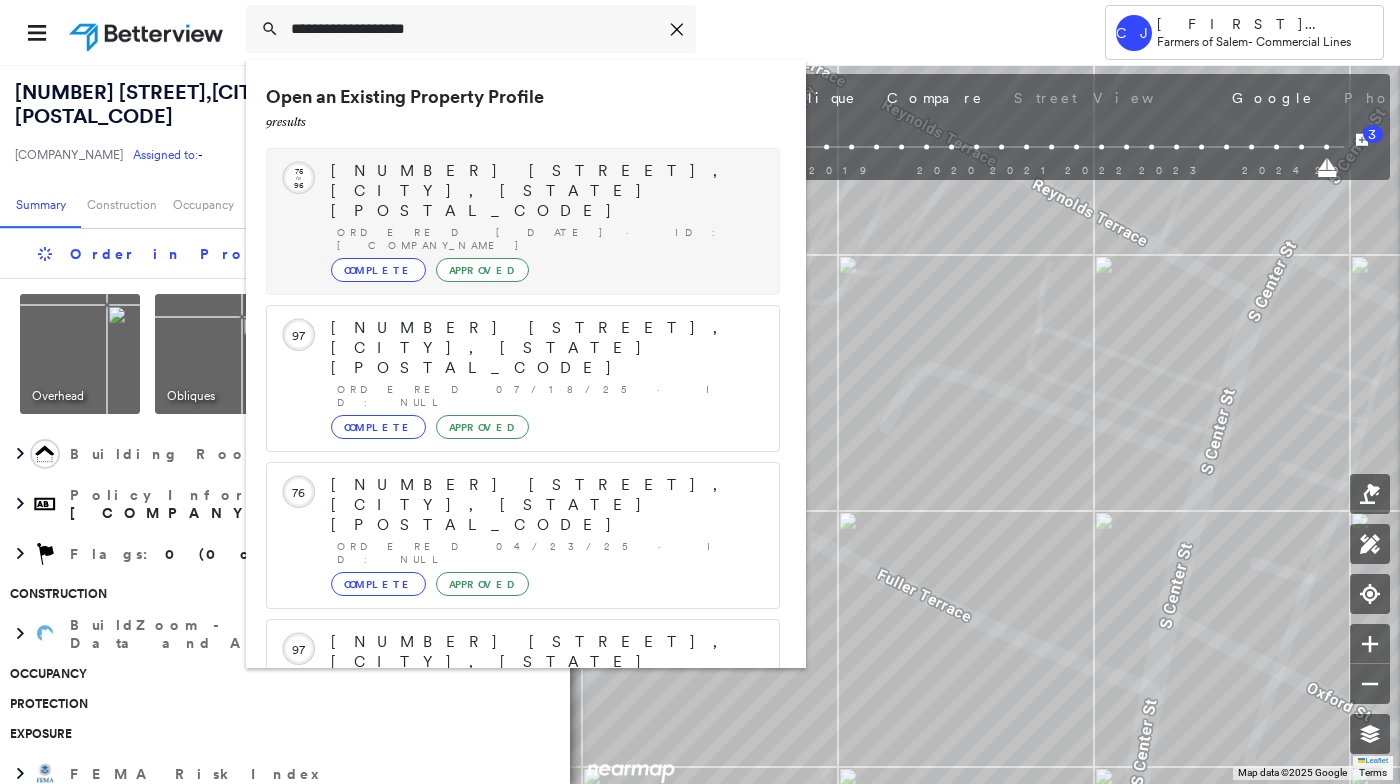 type on "**********" 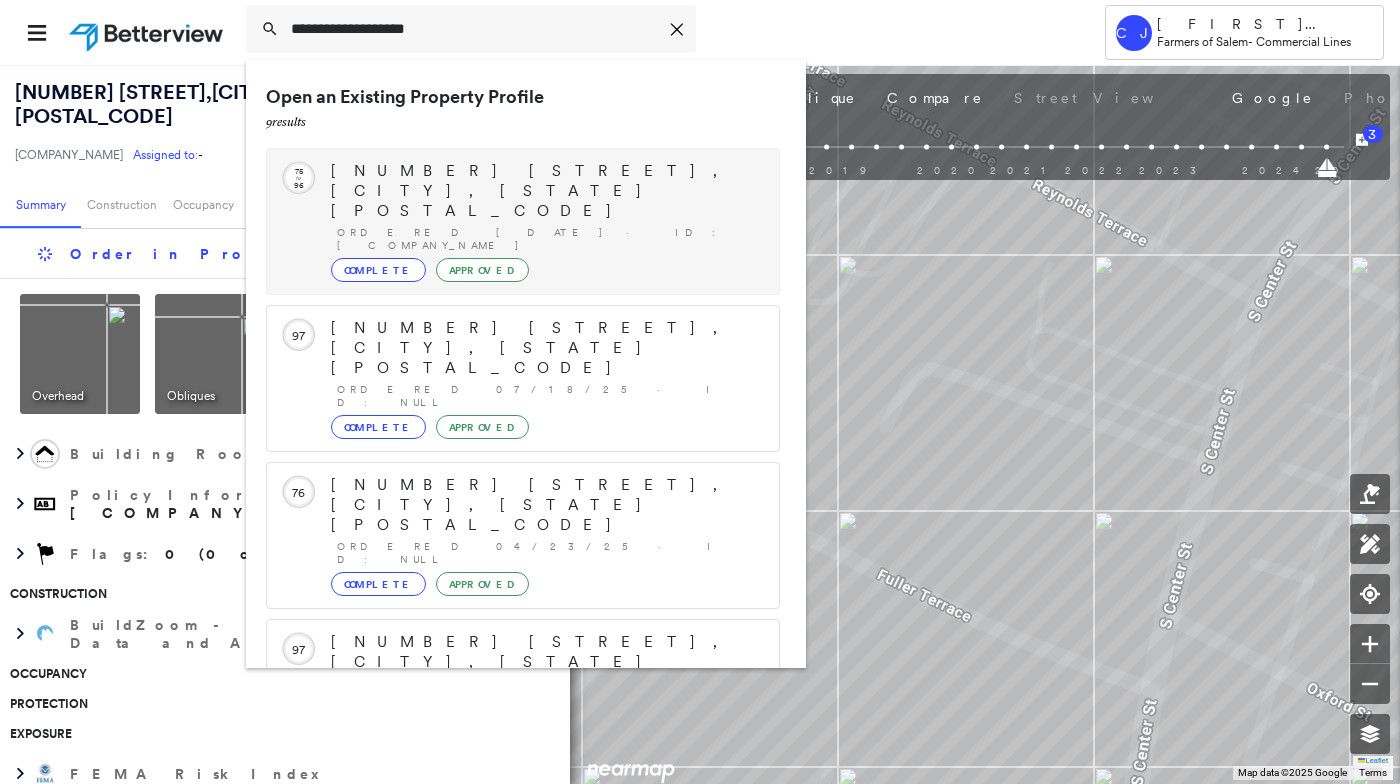 click on "Complete" at bounding box center [378, 270] 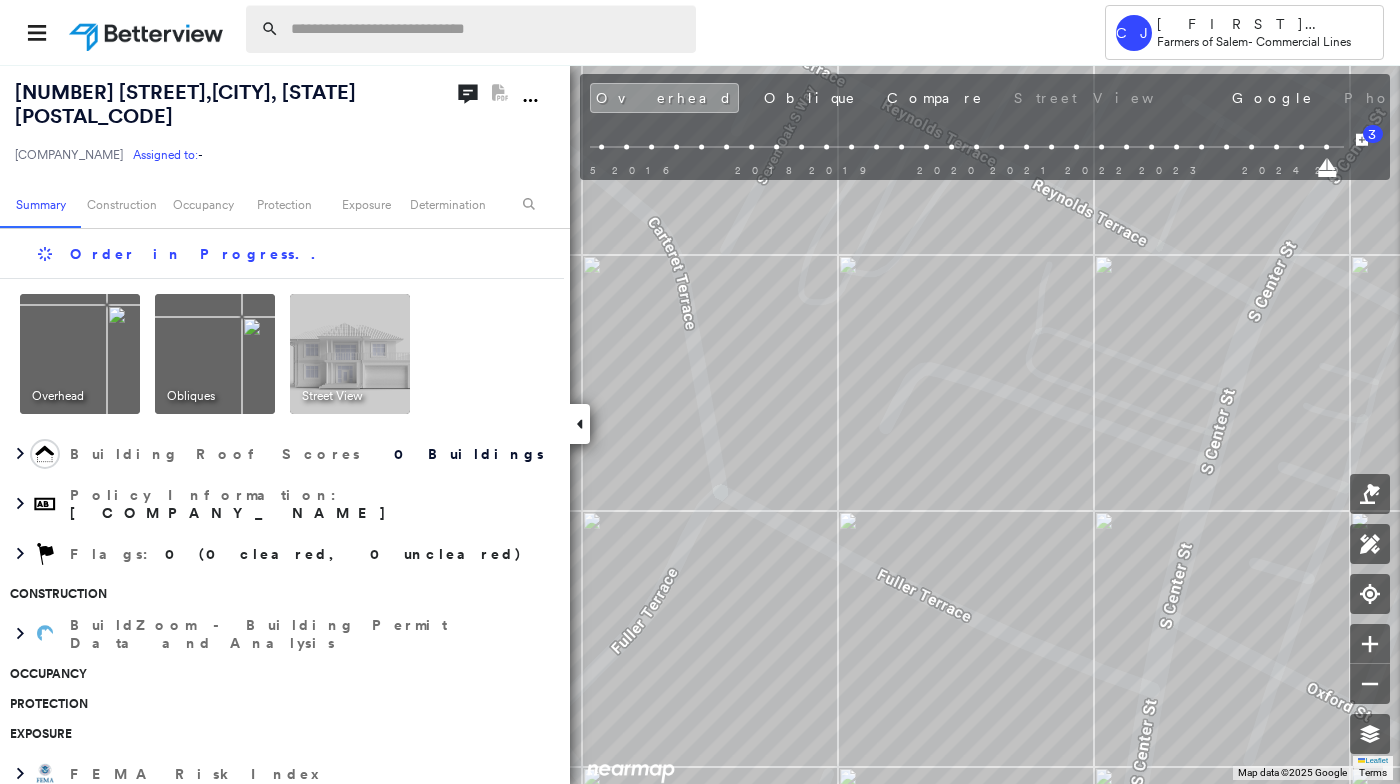 click at bounding box center [487, 29] 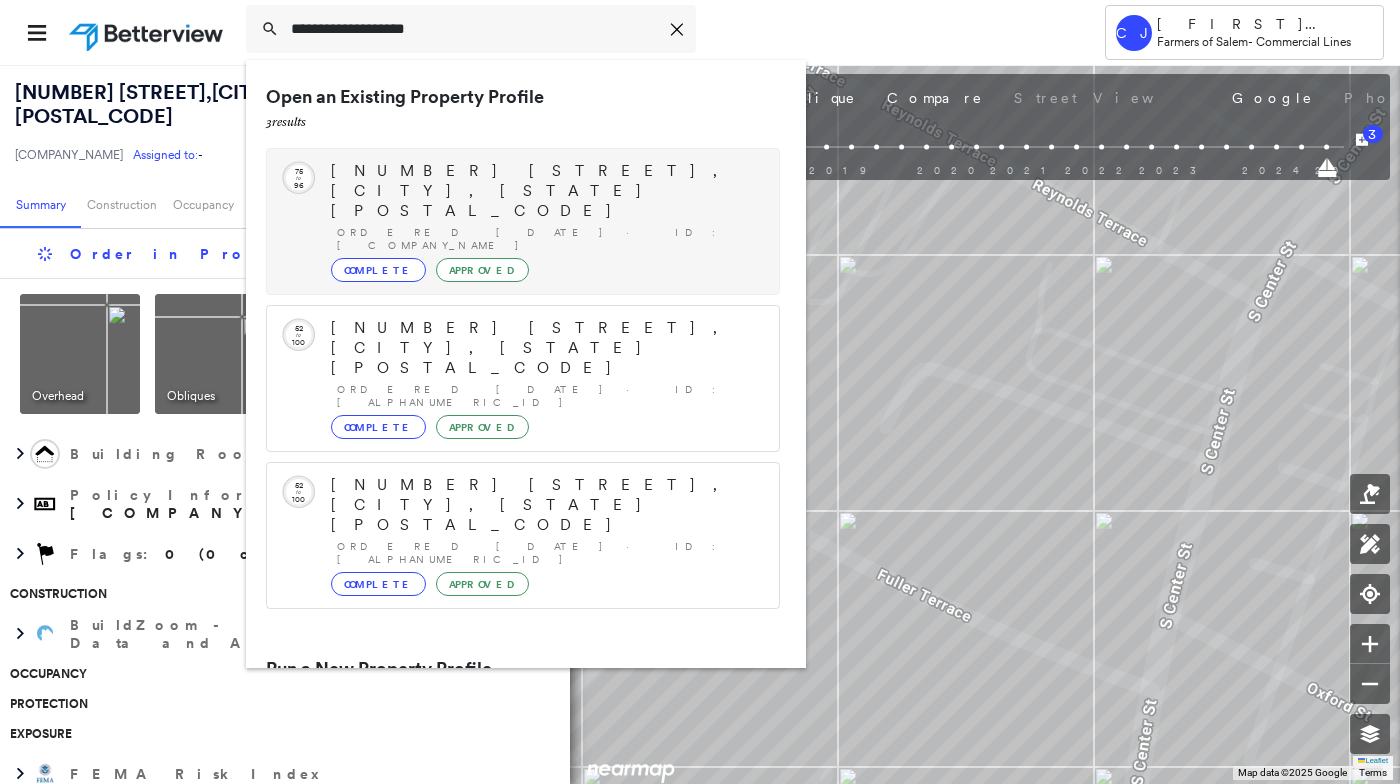 type on "**********" 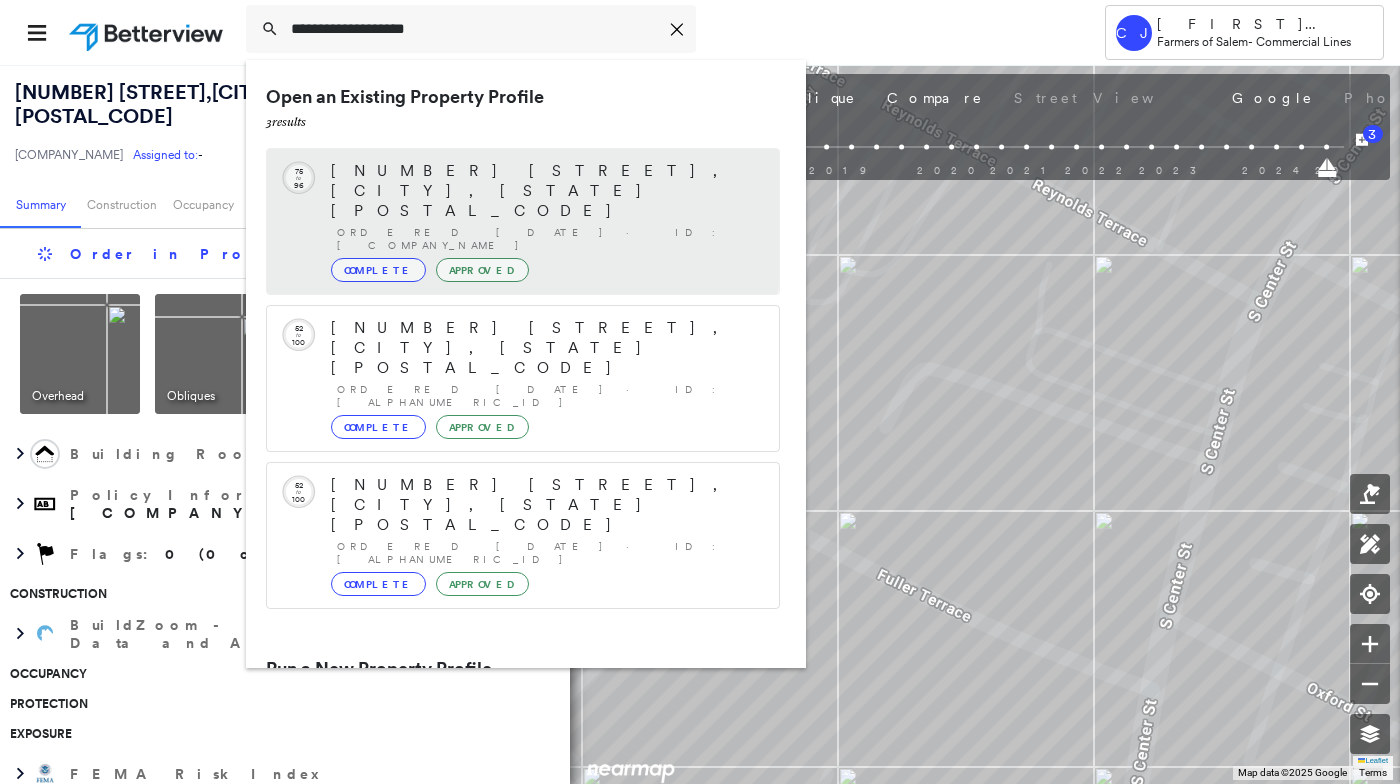 click on "Complete" at bounding box center [378, 270] 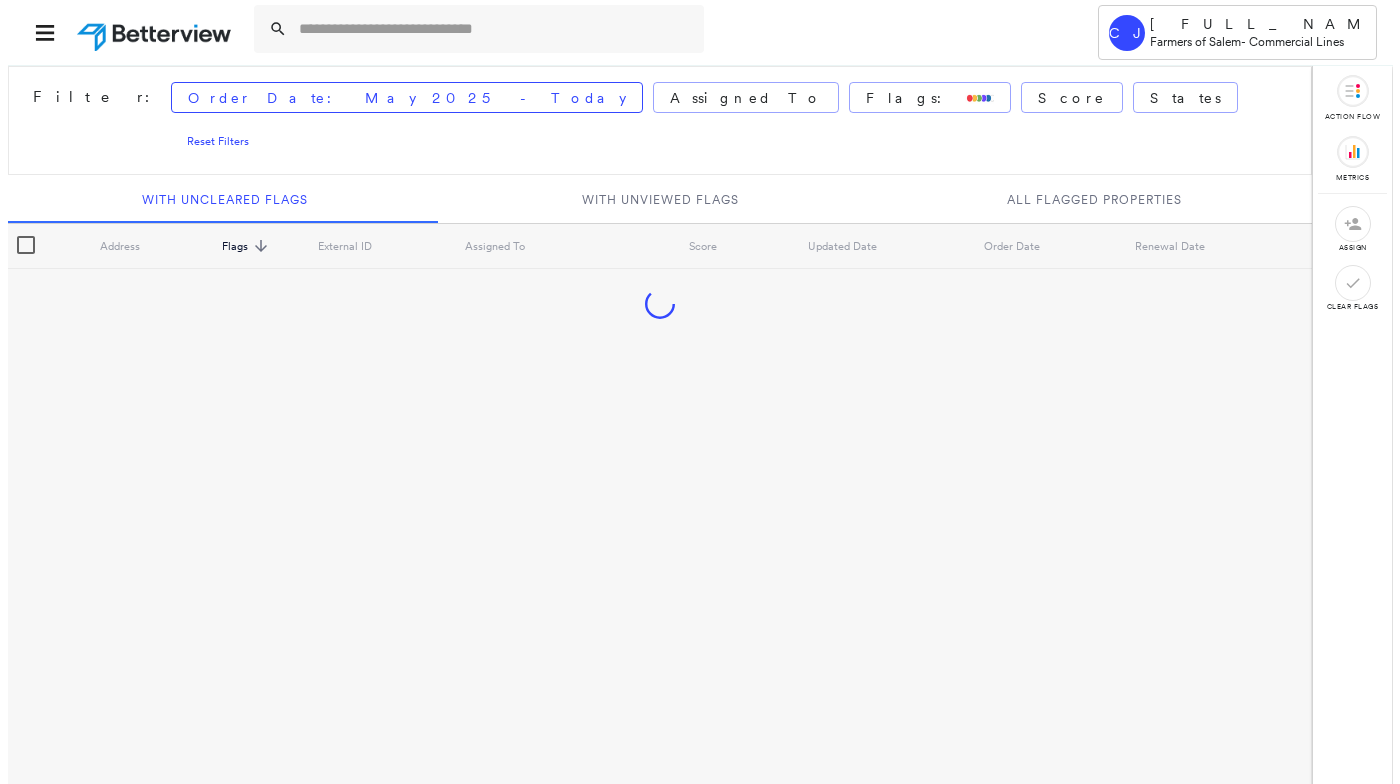 scroll, scrollTop: 0, scrollLeft: 0, axis: both 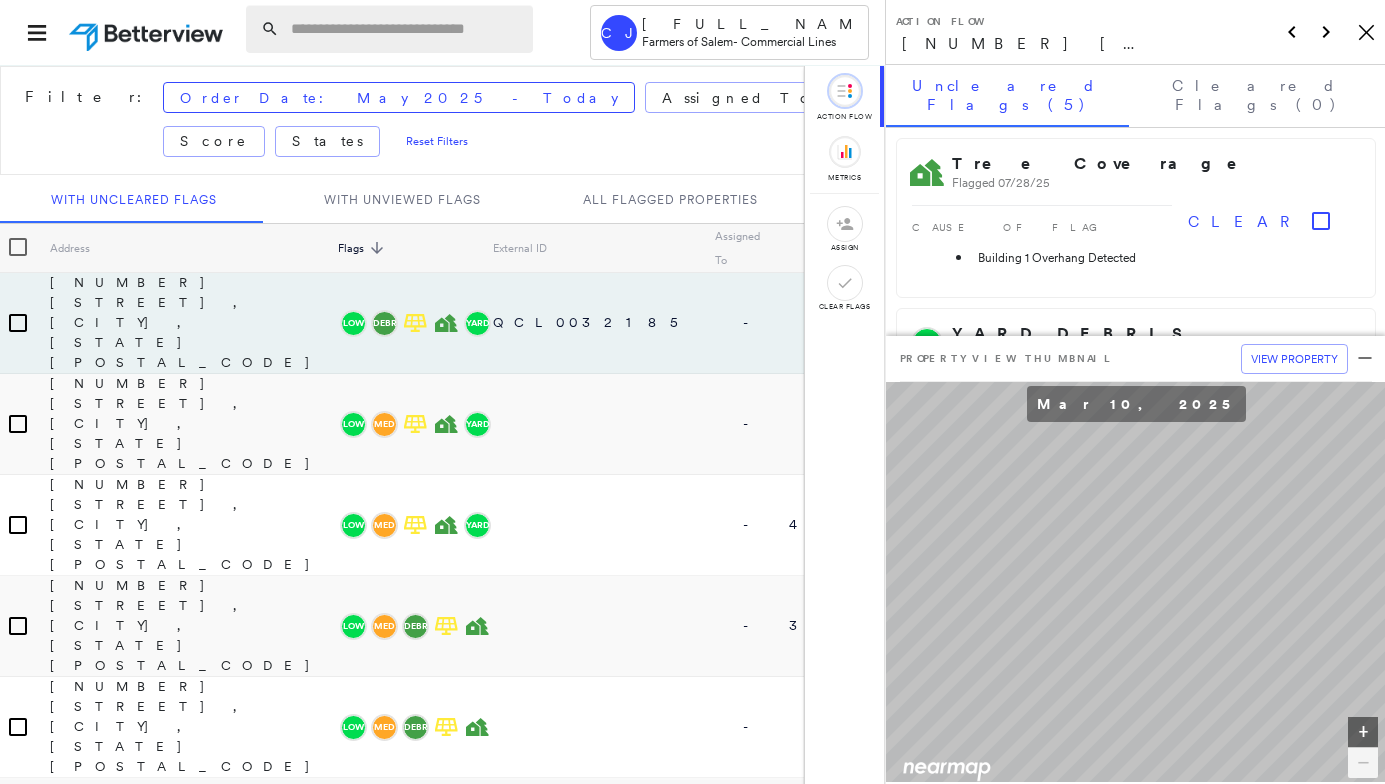 click at bounding box center (406, 29) 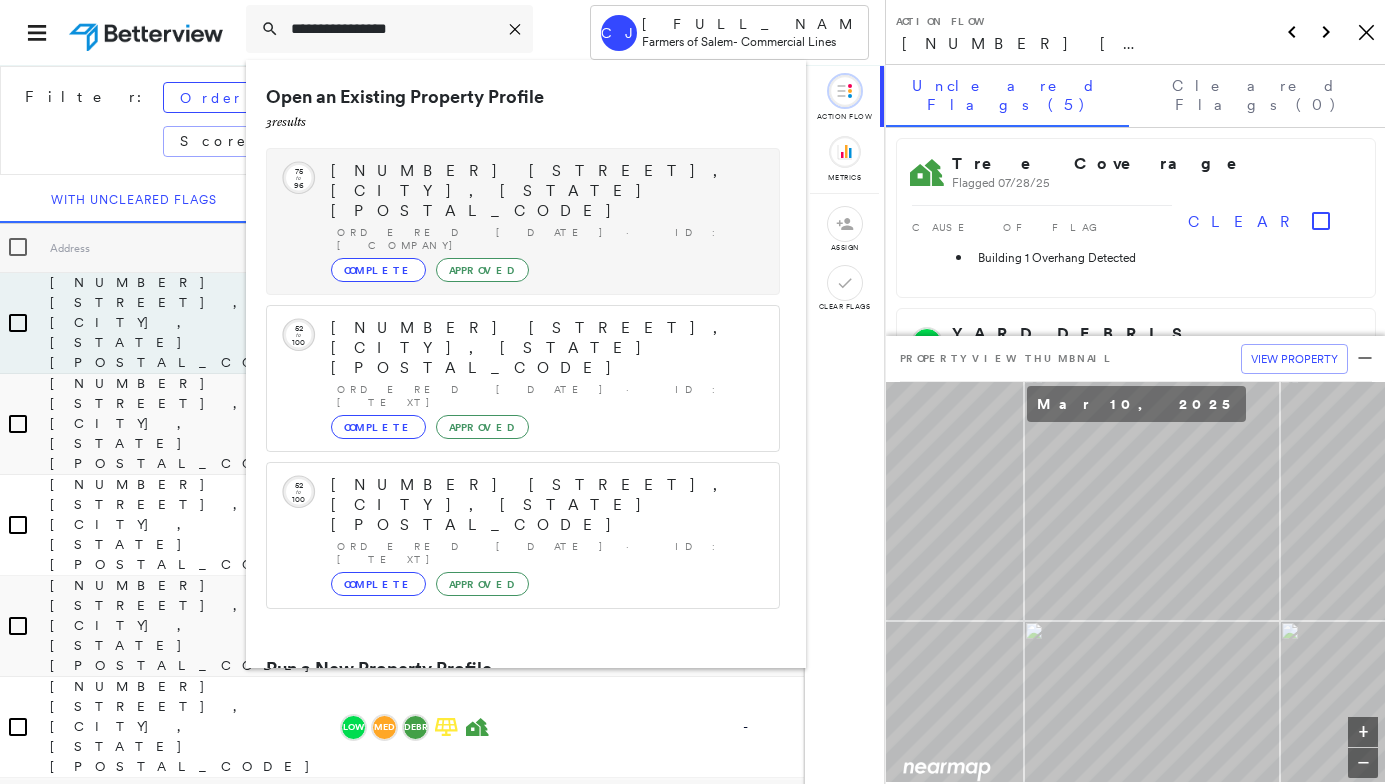 type on "**********" 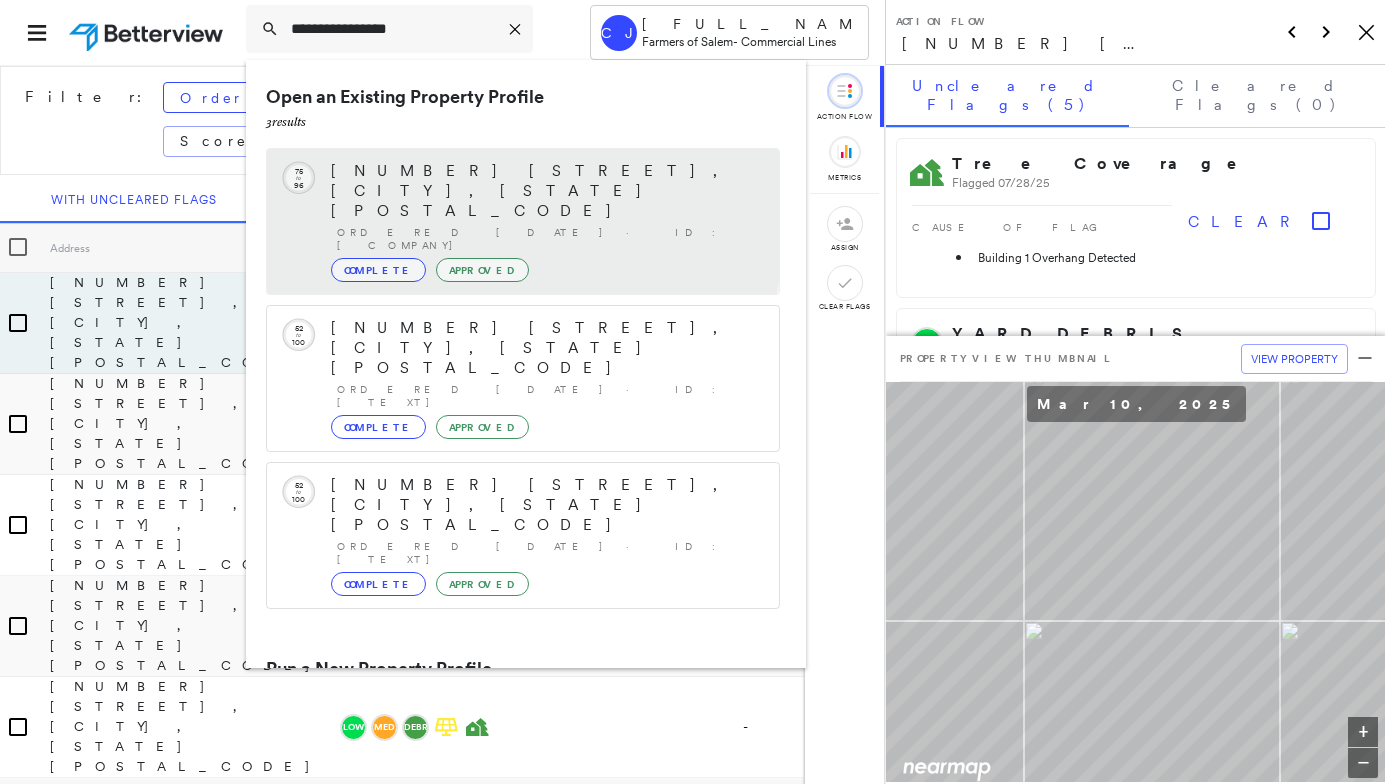 click on "Complete" at bounding box center (378, 270) 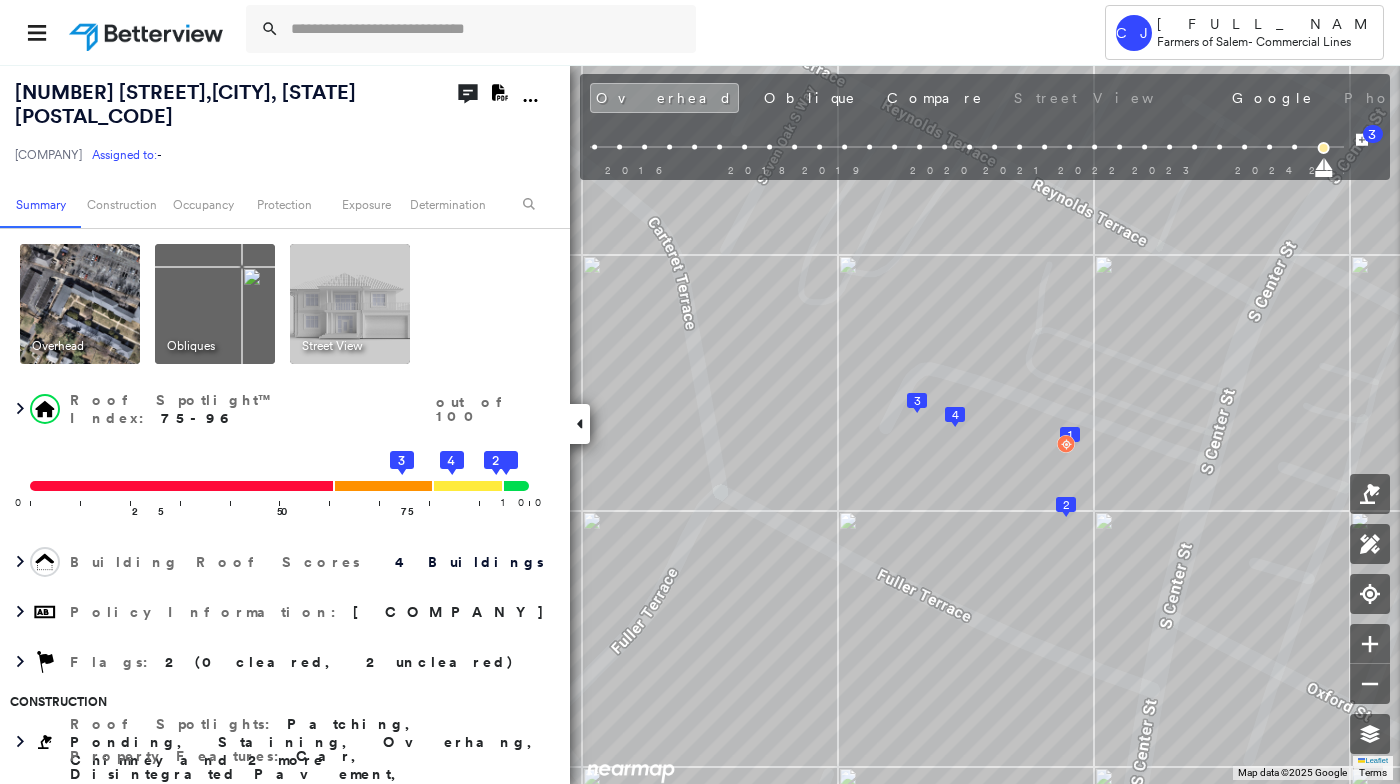 click 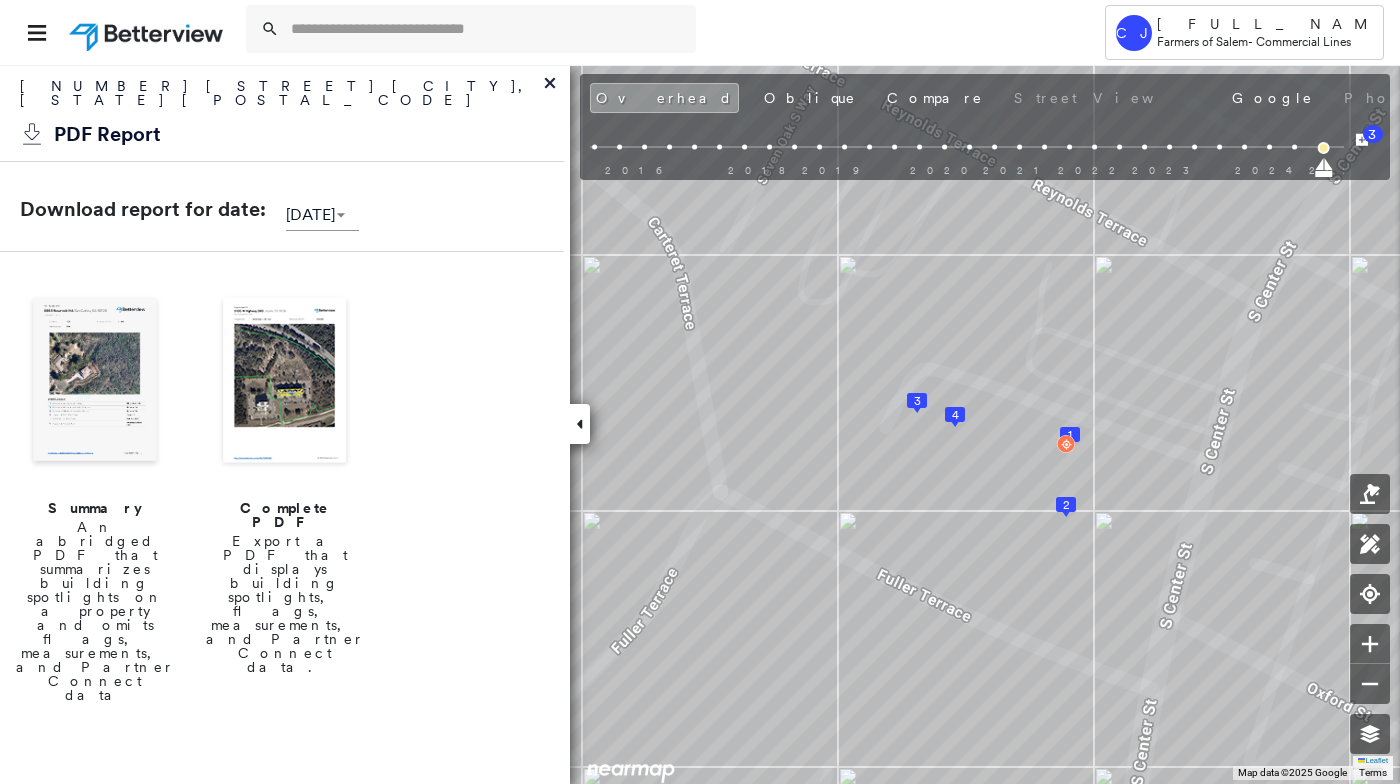 click at bounding box center (285, 382) 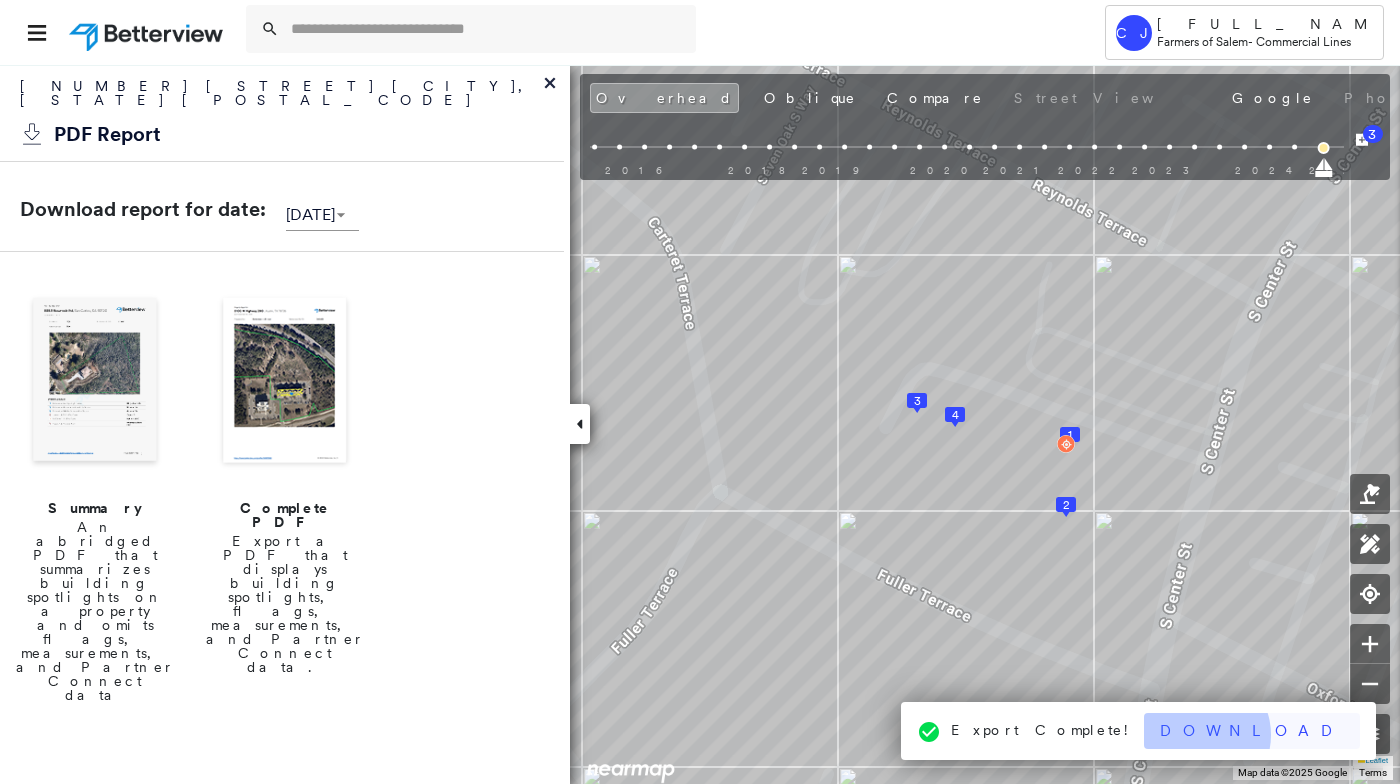 click on "Download" at bounding box center (1252, 731) 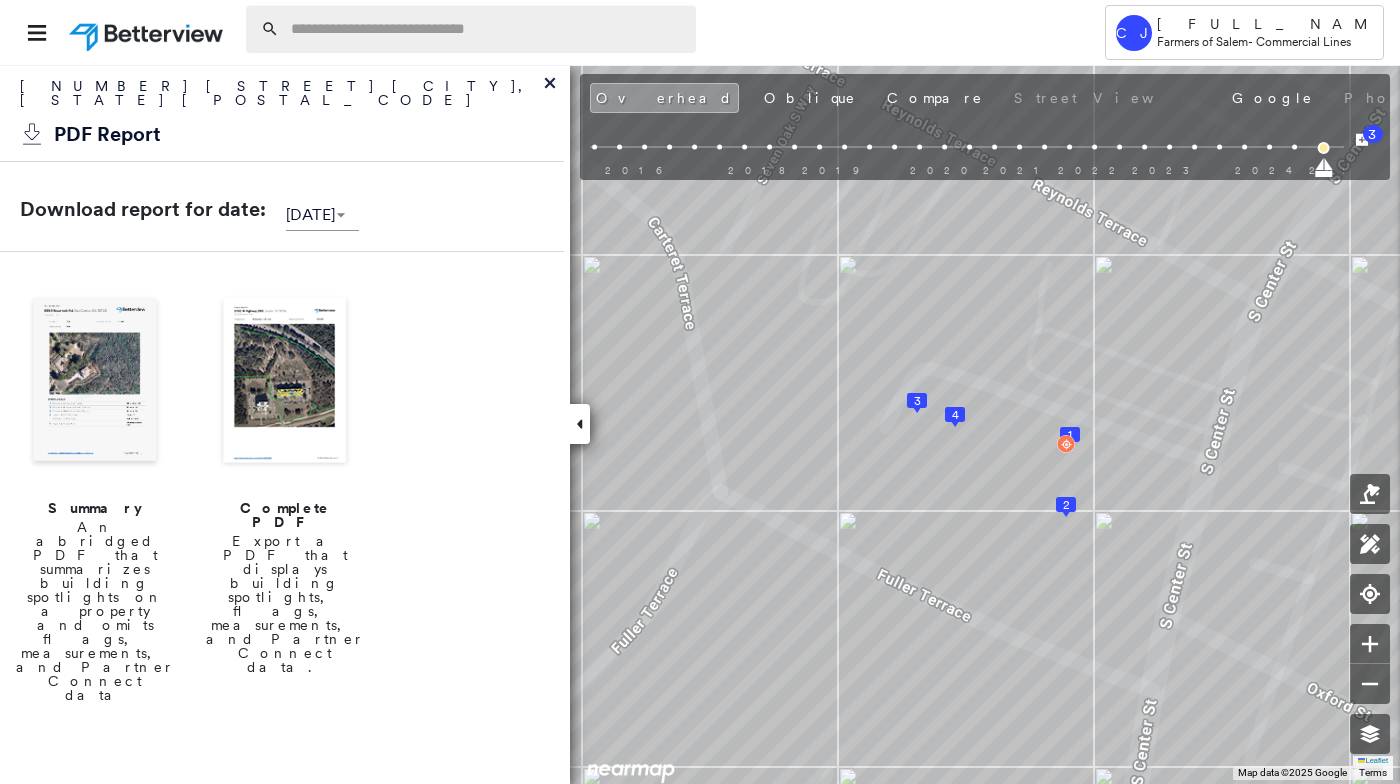 click at bounding box center [487, 29] 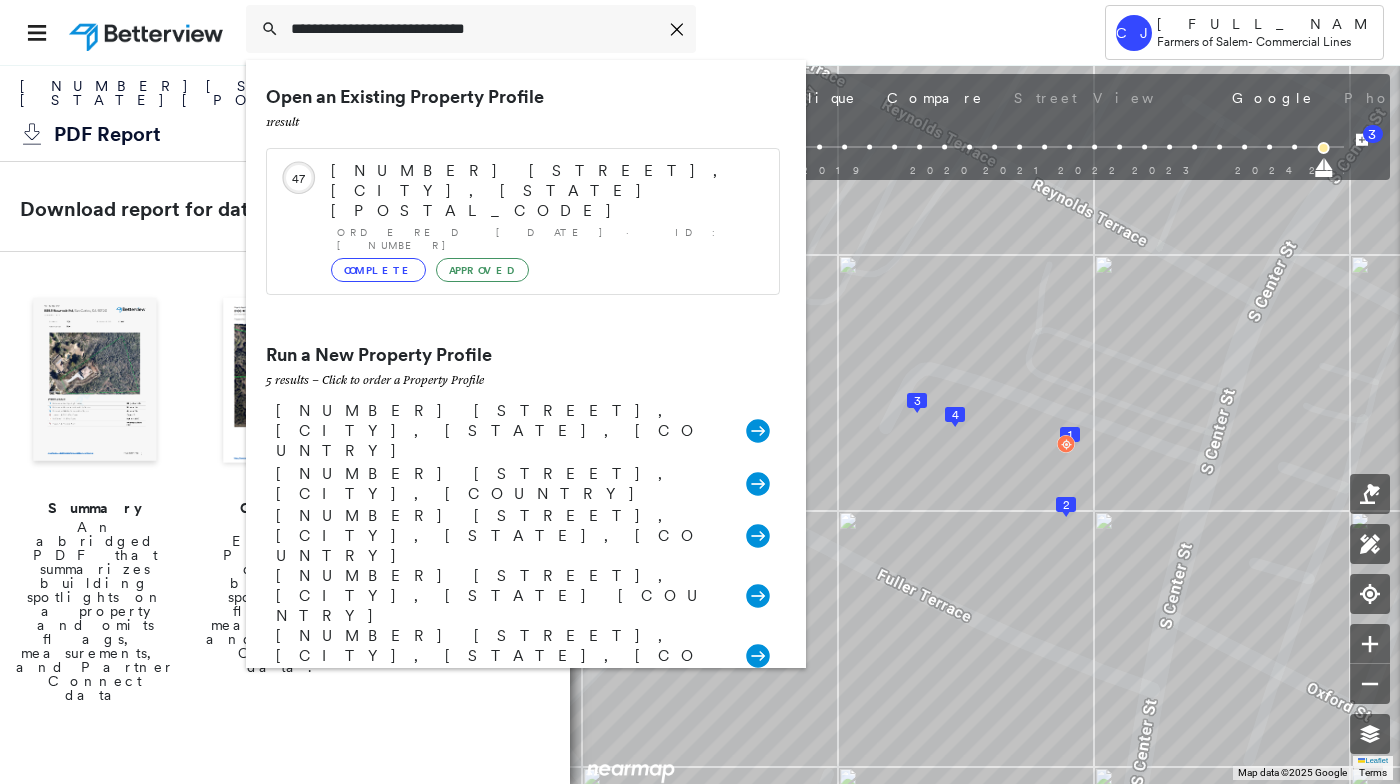 type on "**********" 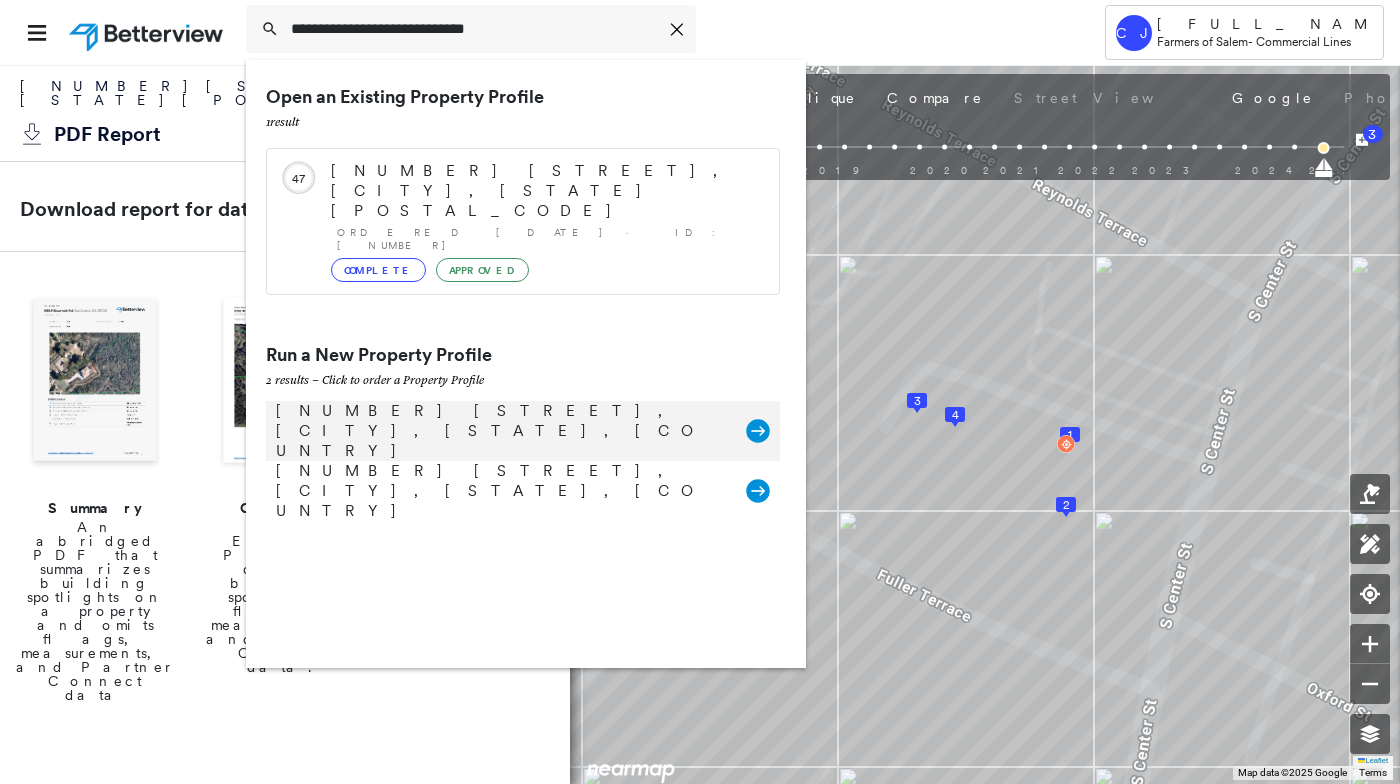 click 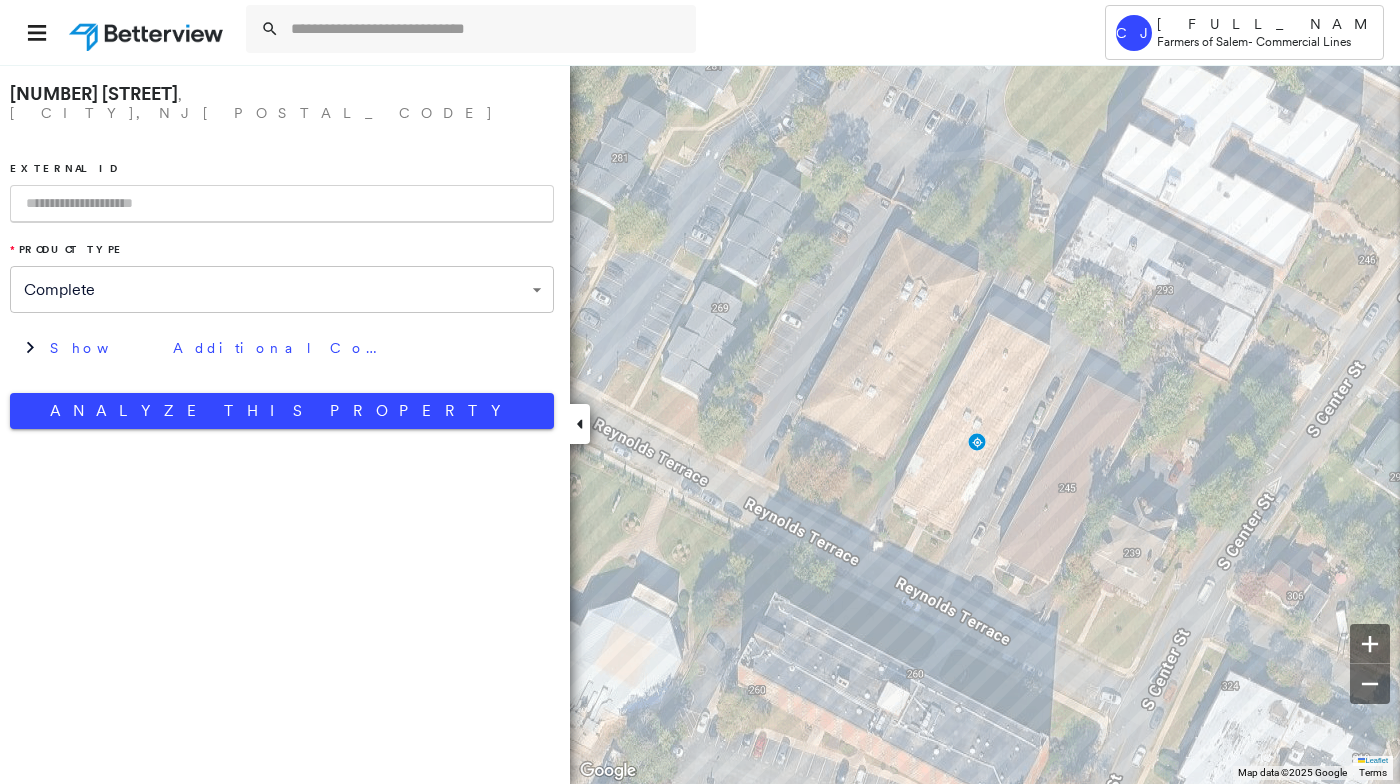 click at bounding box center [282, 204] 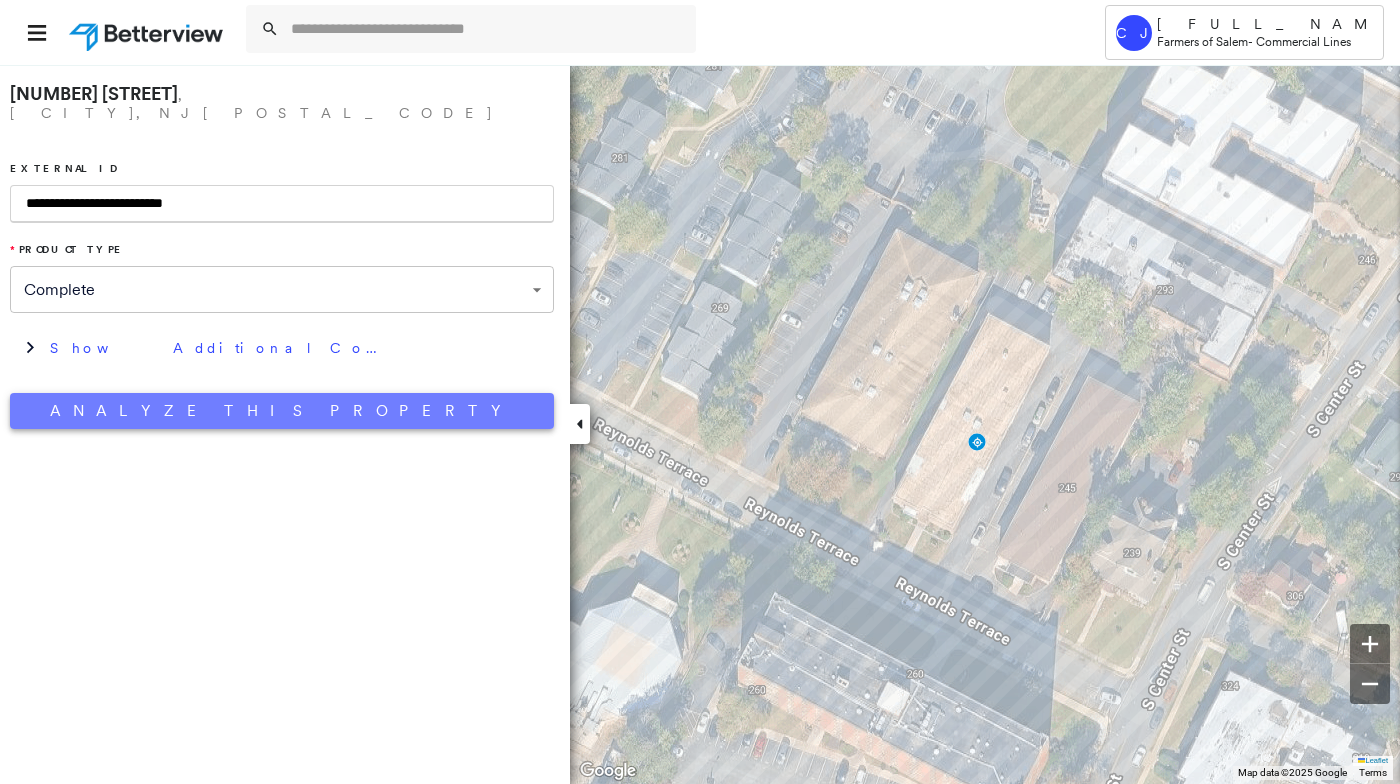 type on "**********" 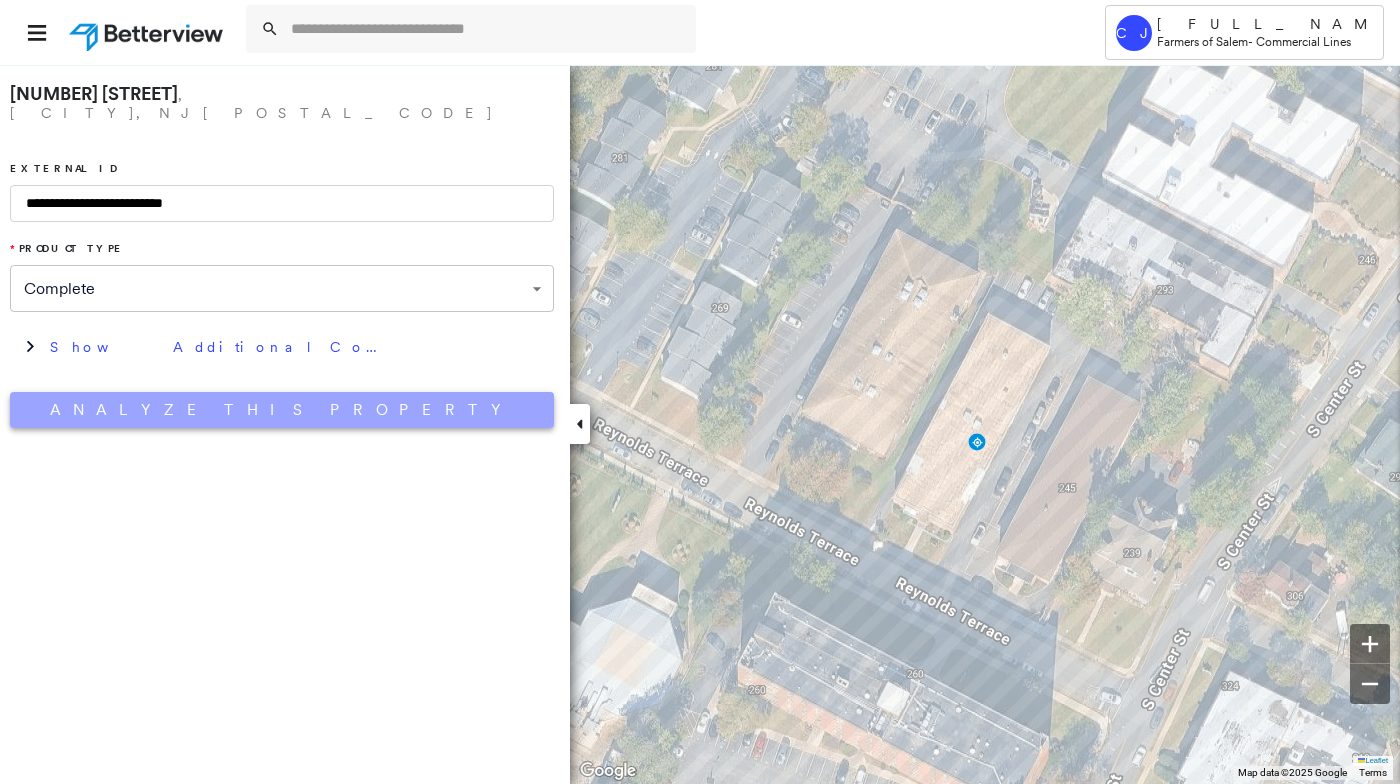 click on "Analyze This Property" at bounding box center (282, 410) 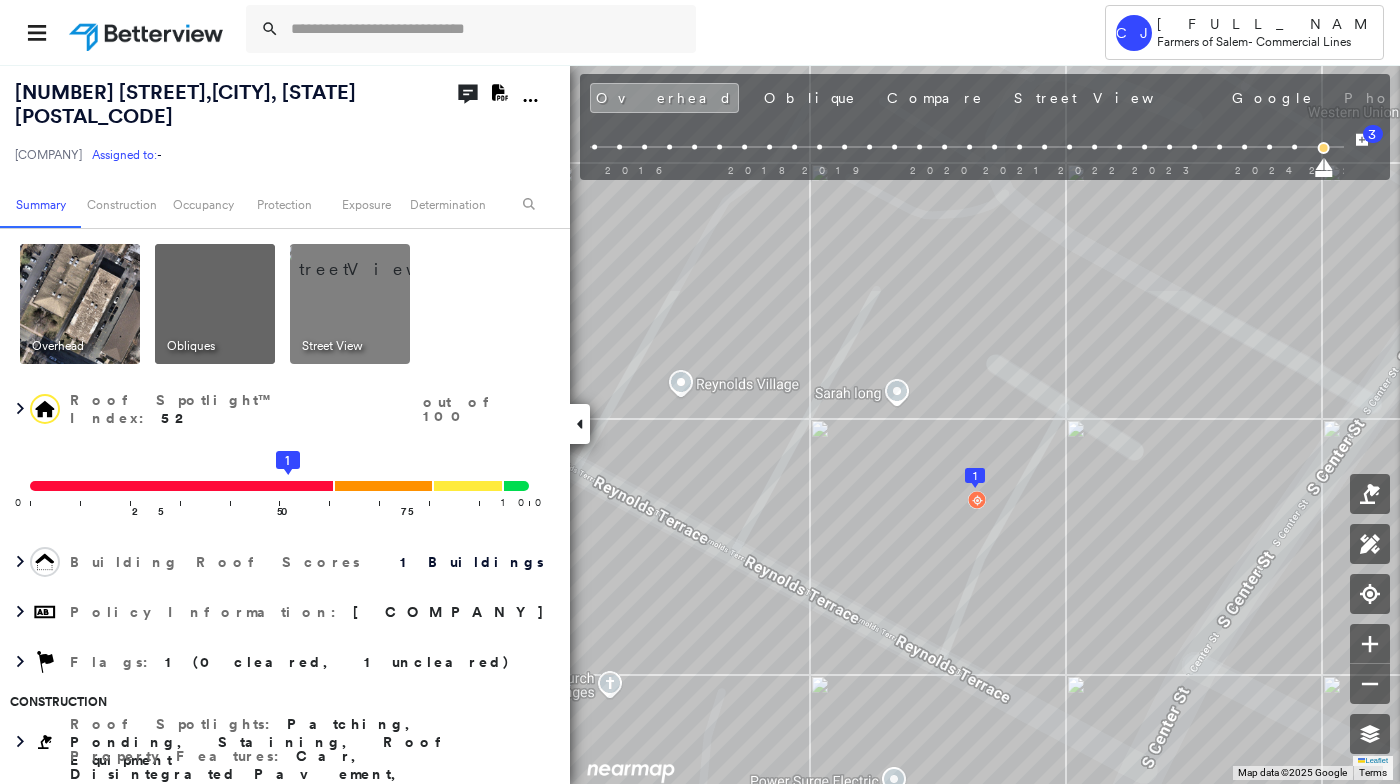 click 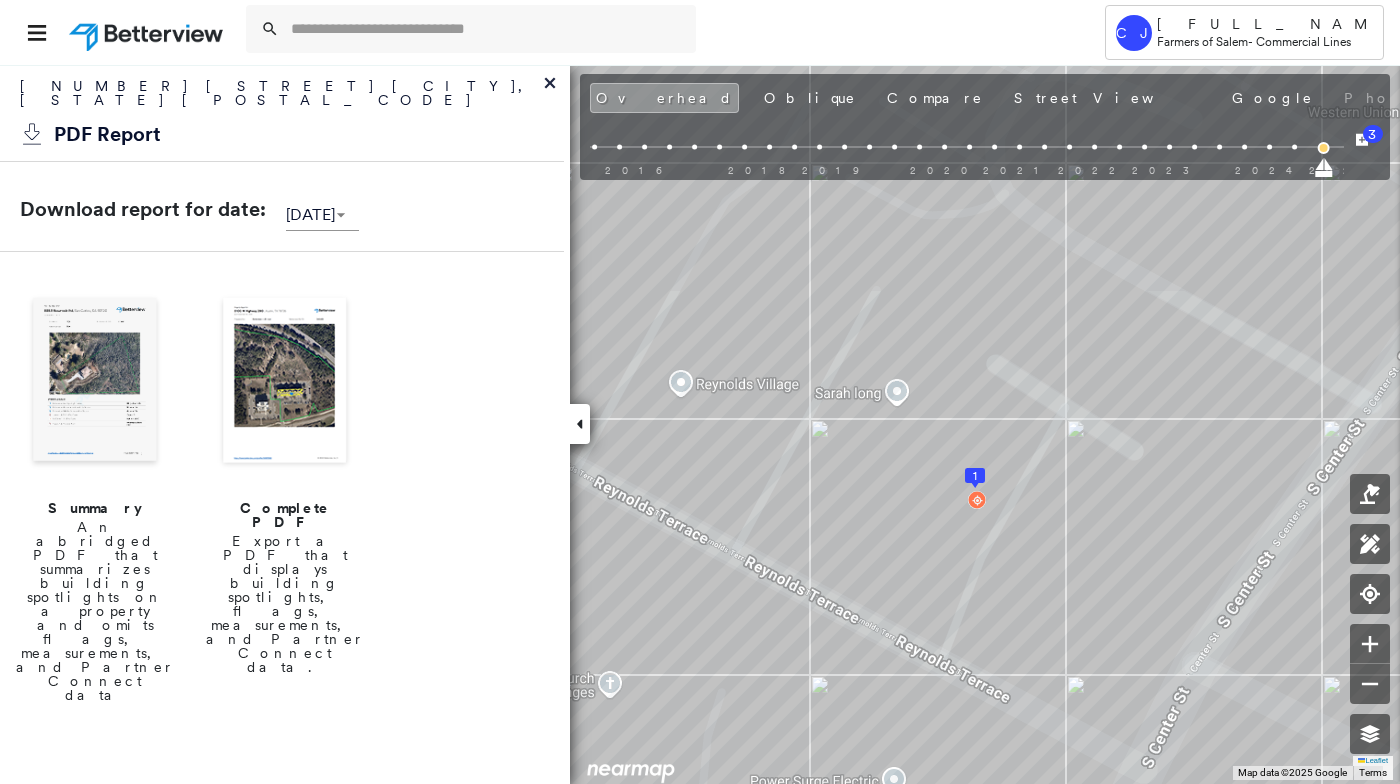 click at bounding box center (285, 382) 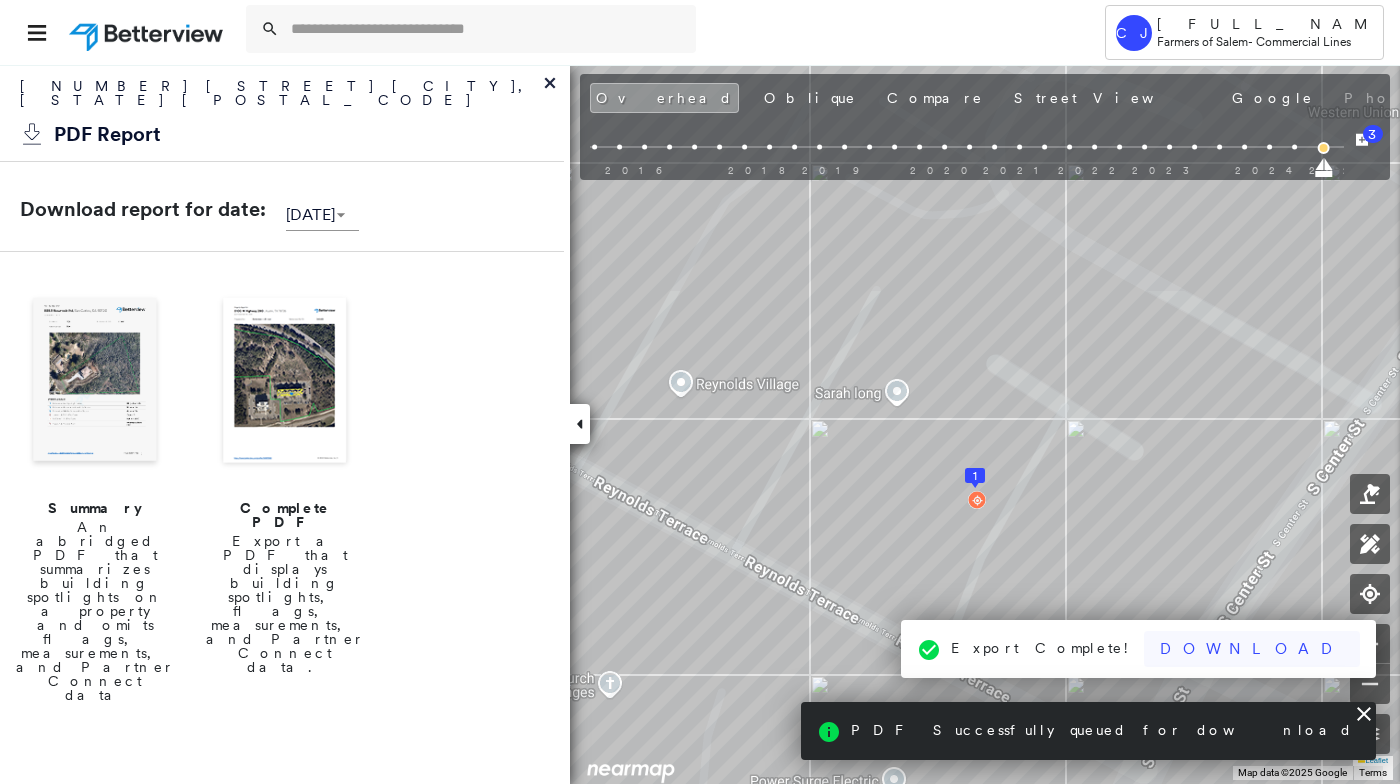 click on "[FULL_NAME] Farmers of Salem - Commercial Lines [NUMBER] [STREET], [CITY], [STATE] [POSTAL_CODE] [COMPANY] Assigned to: - Assigned to: - [COMPANY] Assigned to: - Open Comments Download PDF Report Summary Construction Occupancy Protection Exposure Determination Overhead Obliques Street View Roof Spotlight™ Index : 52 out of 100 0 100 25 50 75 1 Building Roof Scores 1 Buildings Policy Information : [COMPANY] Flags : 1 (0 cleared, 1 uncleared) Construction Roof Spotlights : Patching, Ponding, Staining, Roof Equipment Property Features : Car, Disintegrated Pavement, Significantly Stained Pavement, Repaired Pavement, Dumpster Roof Size & Shape : 1 building - Flat | Roof Coating Assessor and MLS Details Property Lookup BuildZoom - Building Permit Data and Analysis Occupancy Protection Protection Exposure FEMA Risk Index Crime Regional Hazard: 3 out of 5 Additional Perils :" at bounding box center [700, 392] 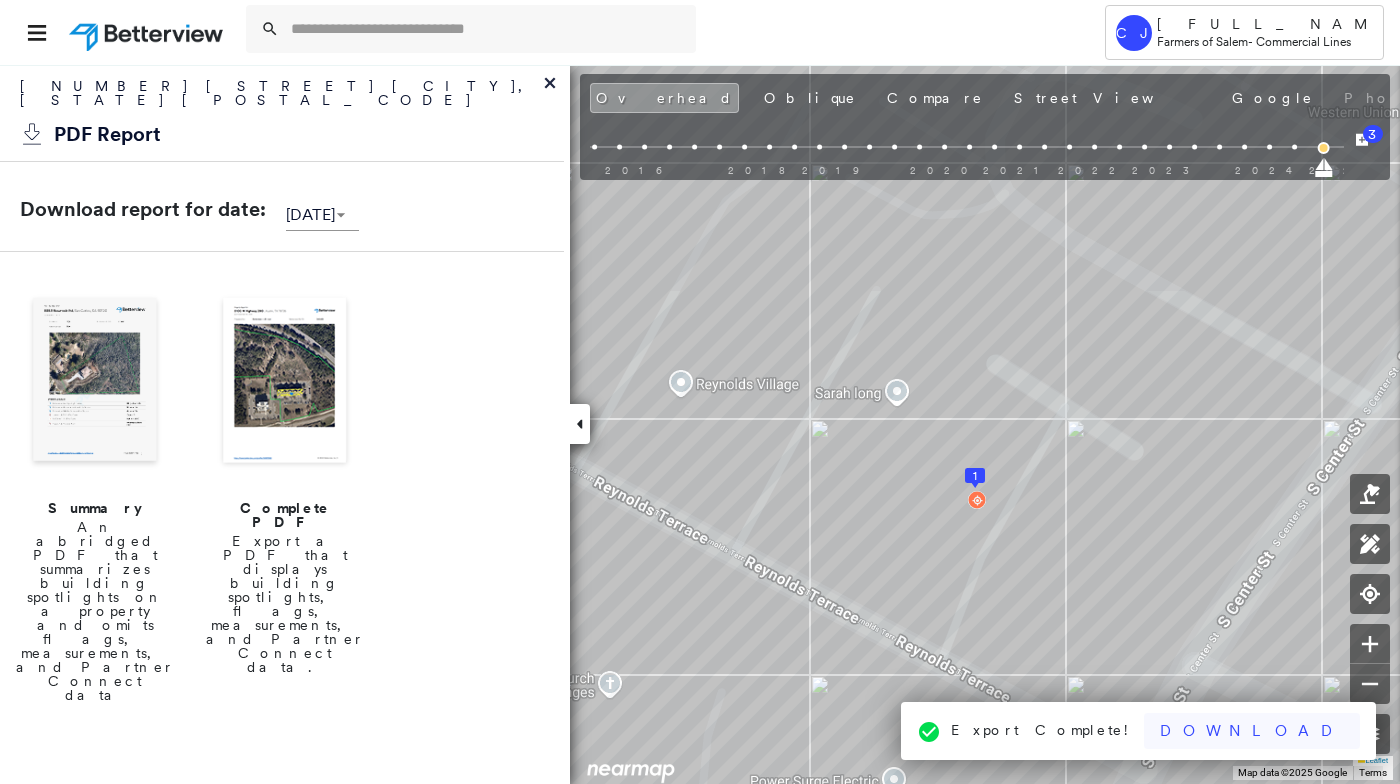 click on "Download" at bounding box center (1252, 731) 